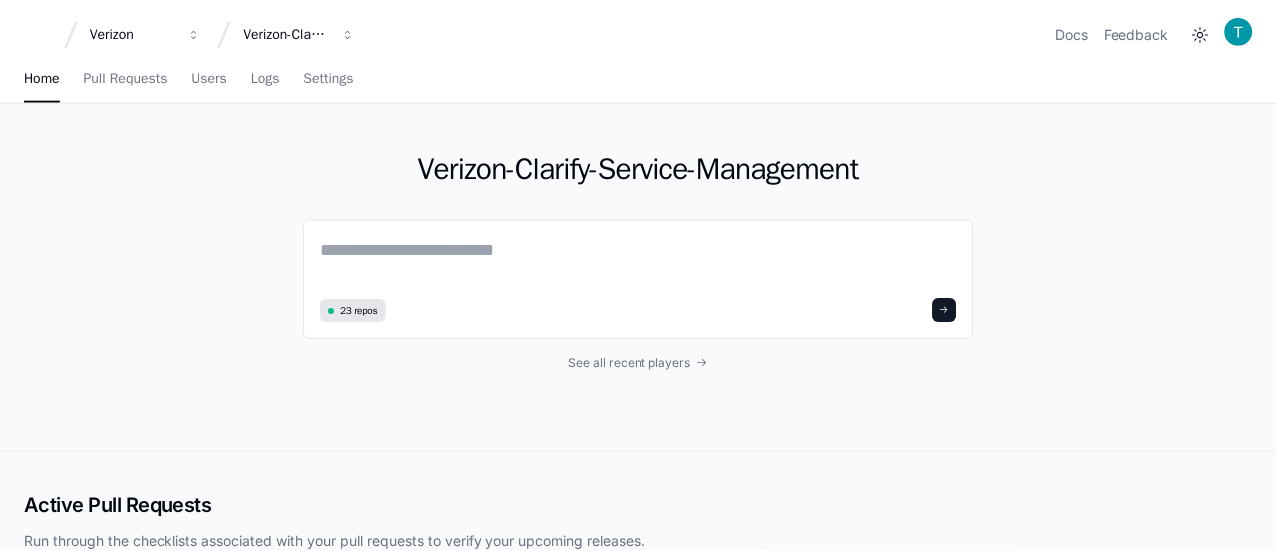 scroll, scrollTop: 0, scrollLeft: 0, axis: both 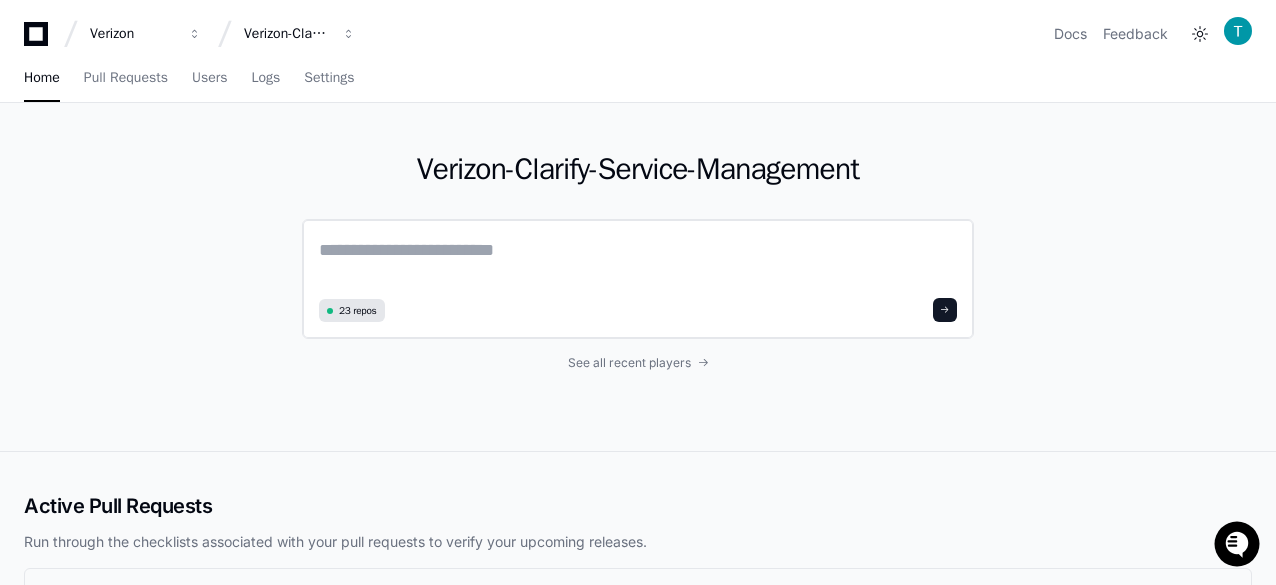 click 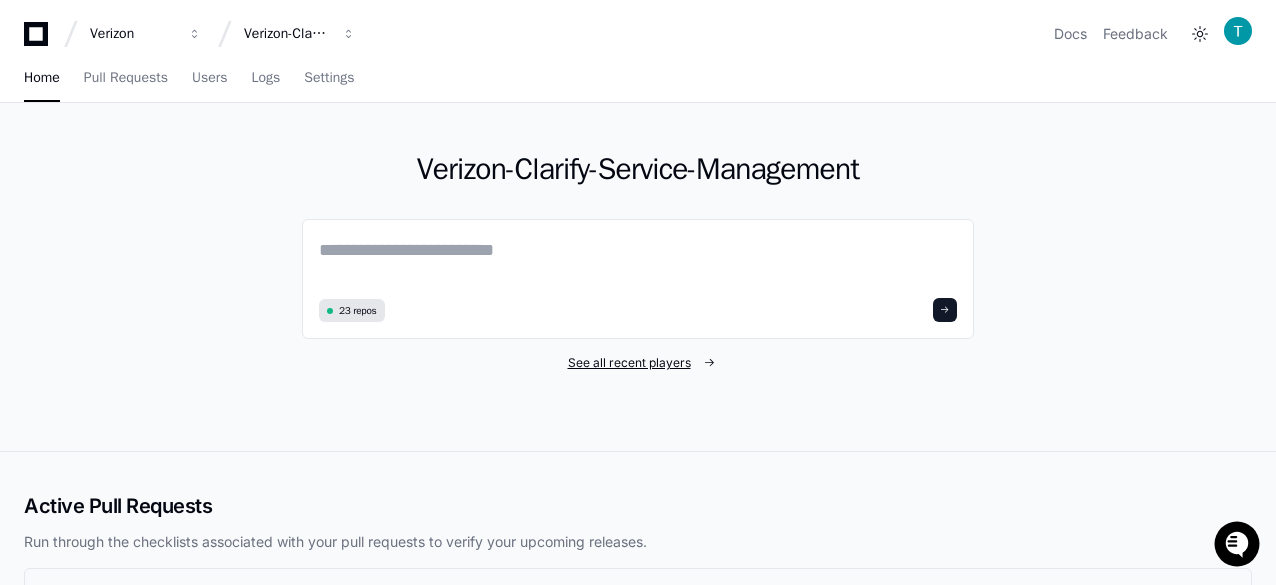 click on "See all recent players" 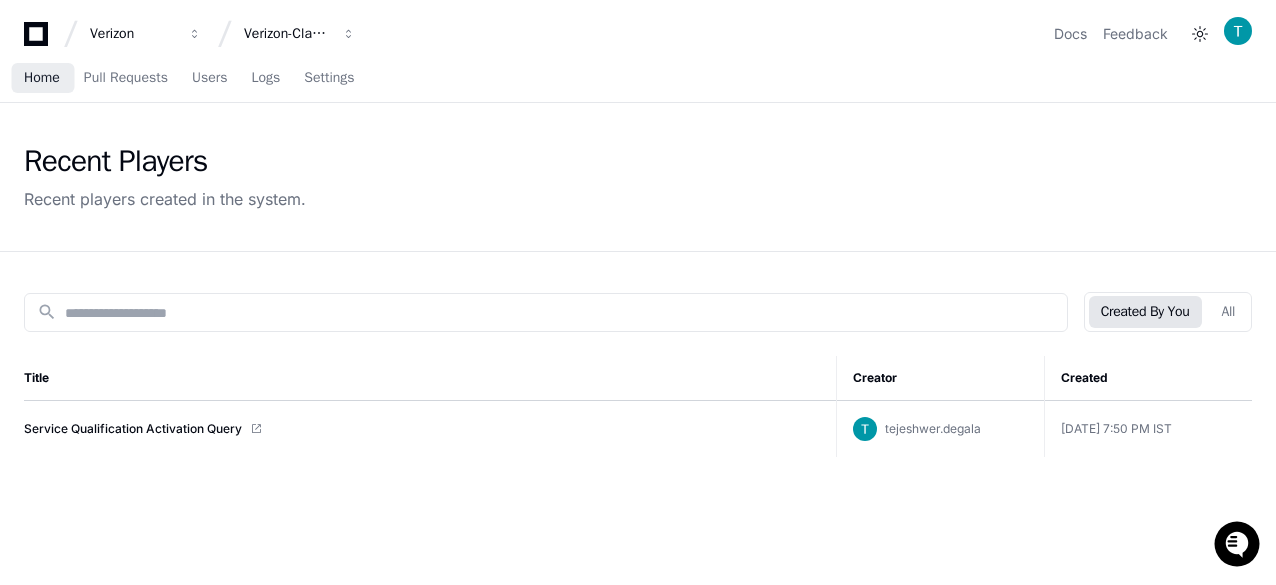 click on "Home" at bounding box center [42, 78] 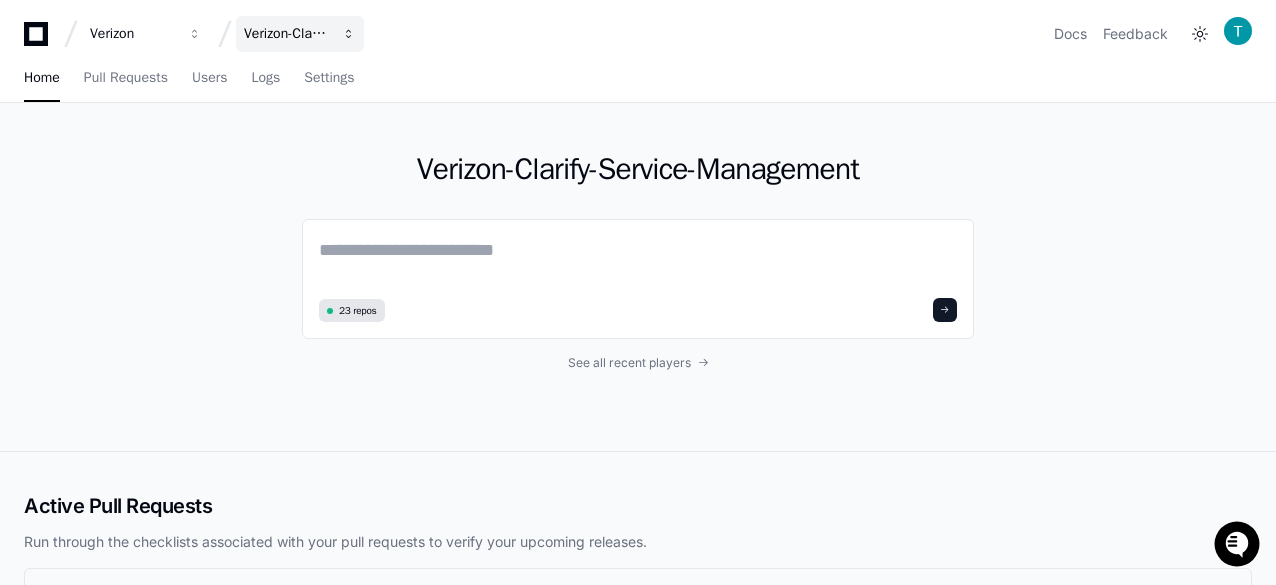 click on "Verizon-Clarify-Service-Management" at bounding box center (133, 34) 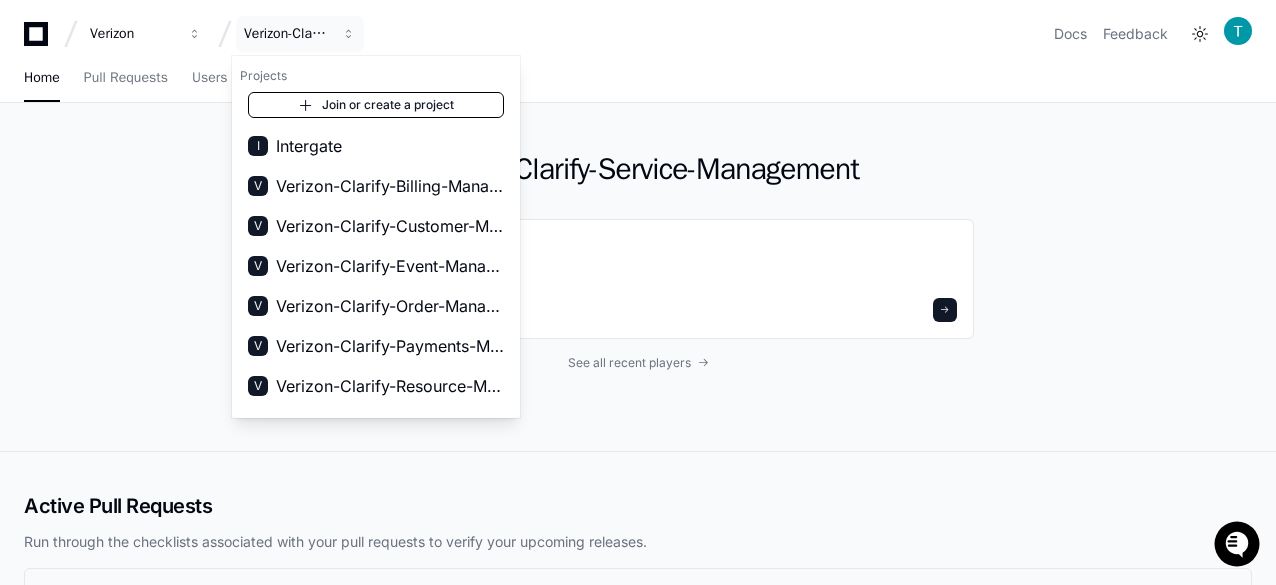 click on "Join or create a project" at bounding box center [376, 105] 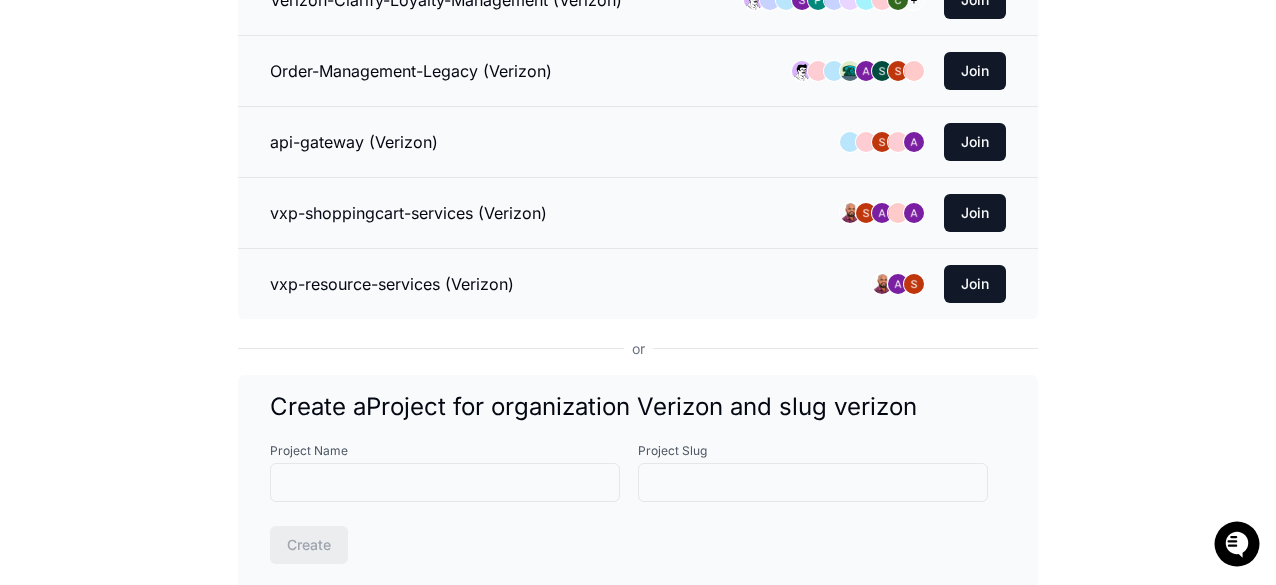 scroll, scrollTop: 300, scrollLeft: 0, axis: vertical 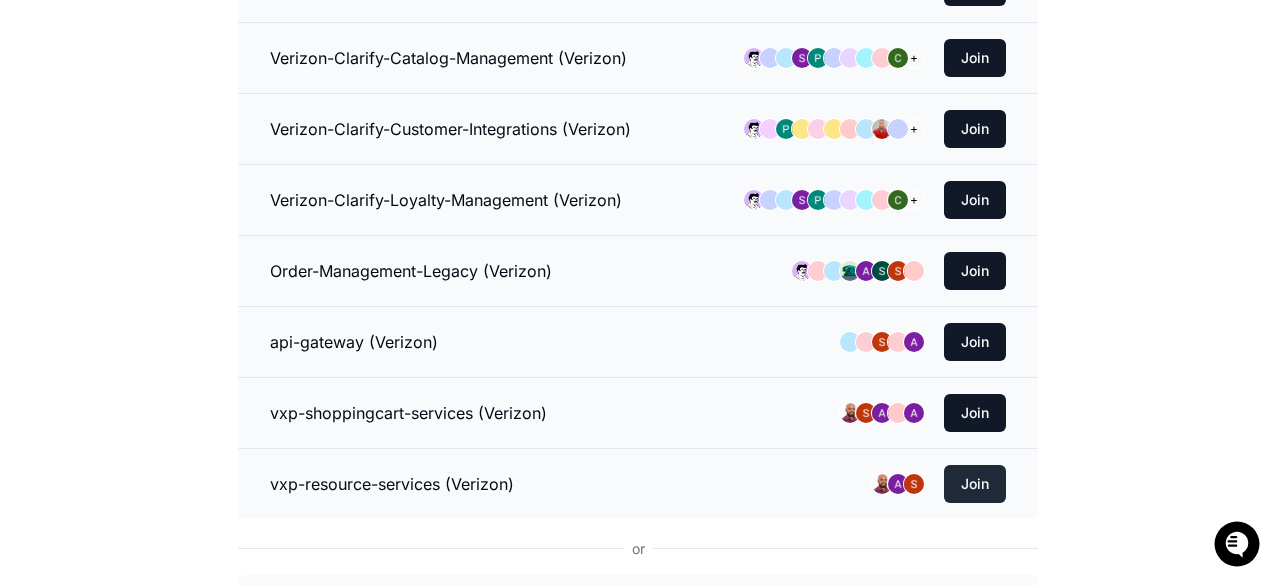 click on "Join" 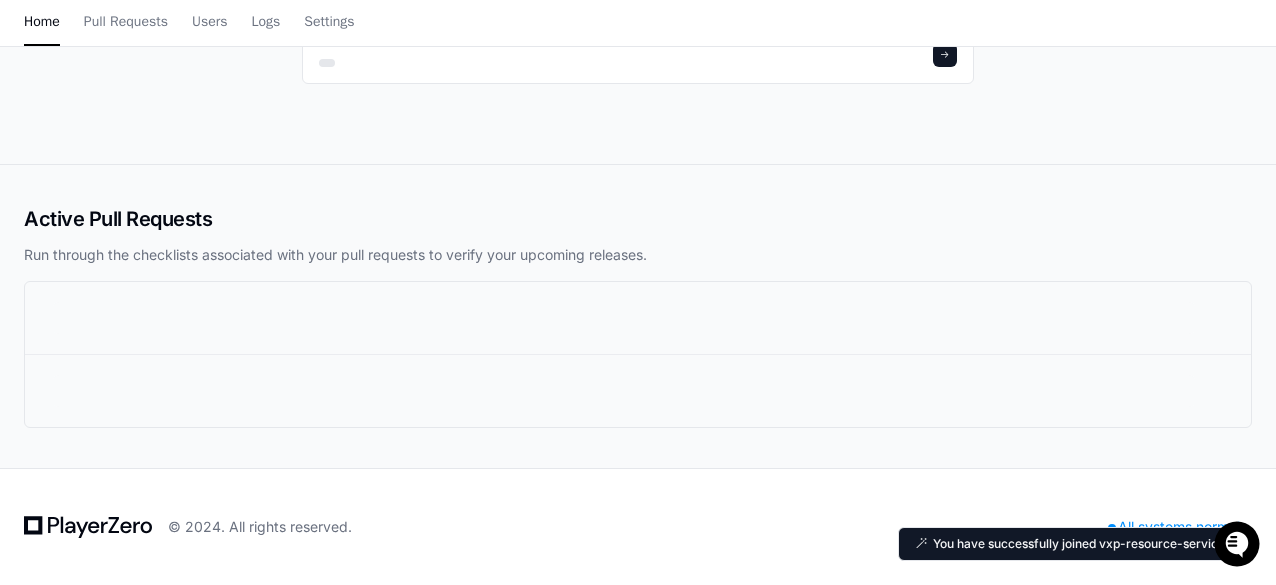 scroll, scrollTop: 0, scrollLeft: 0, axis: both 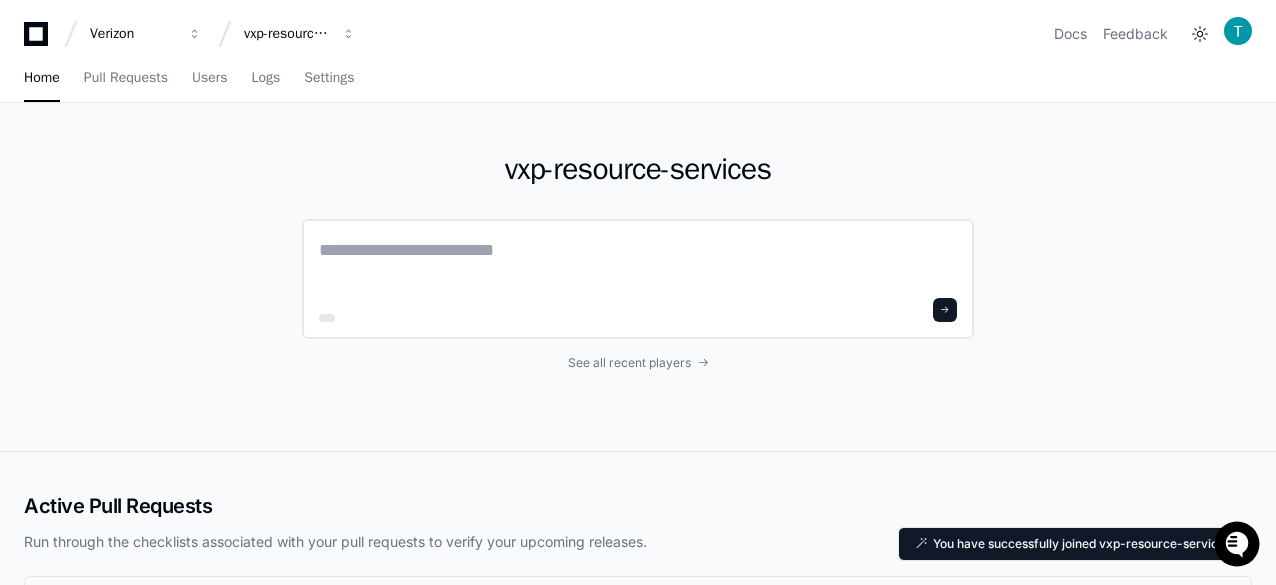 click 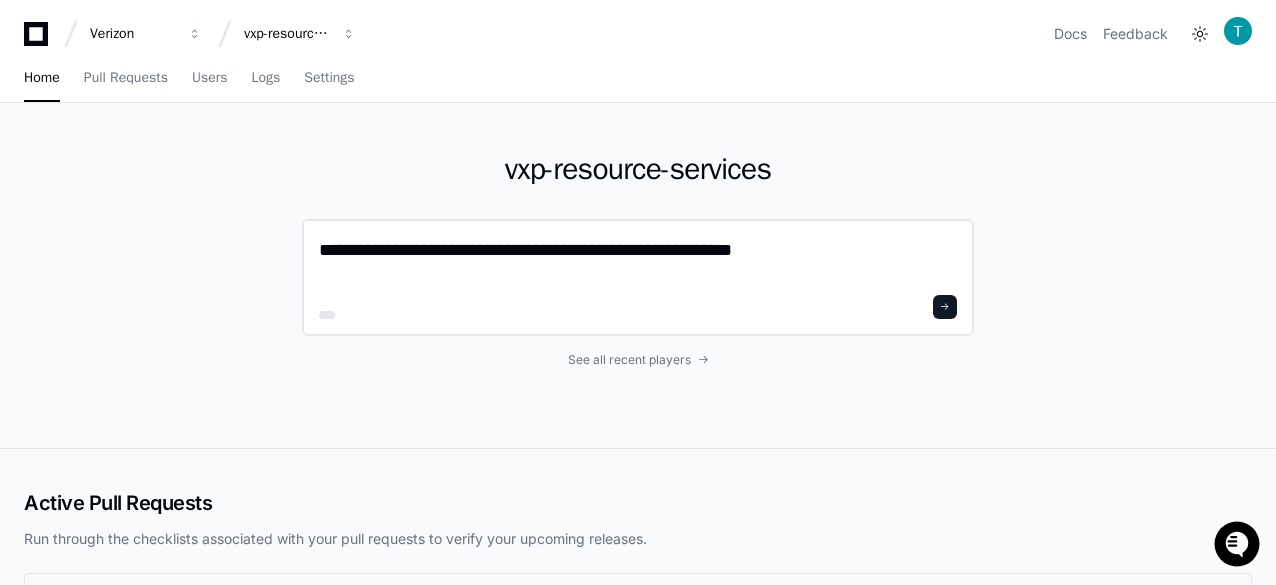 type on "**********" 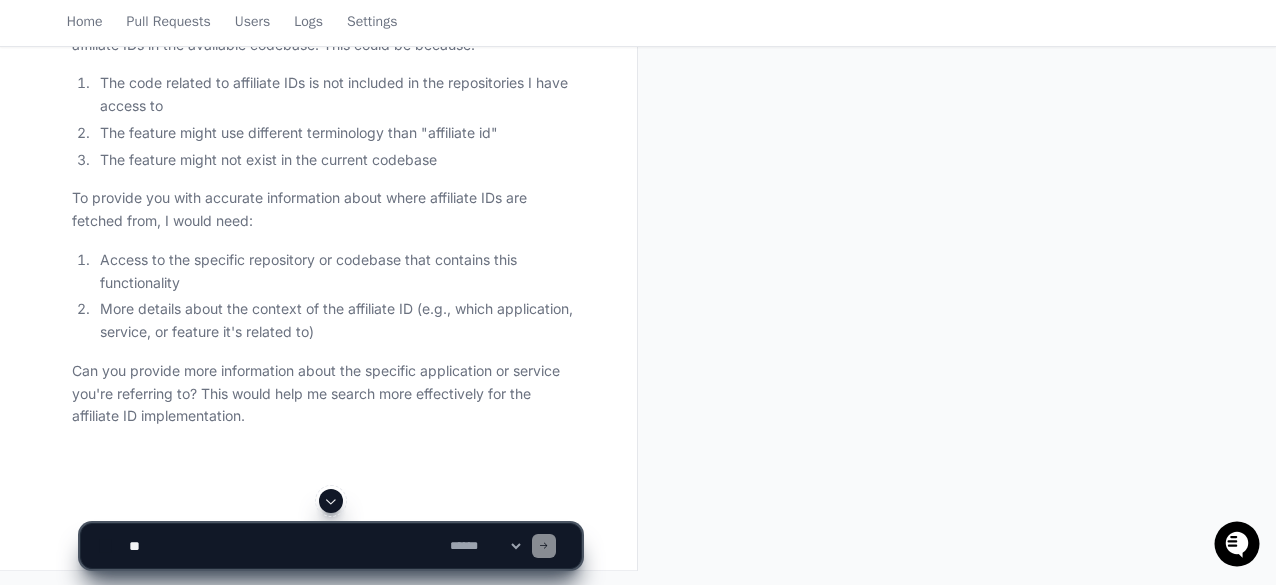 scroll, scrollTop: 0, scrollLeft: 0, axis: both 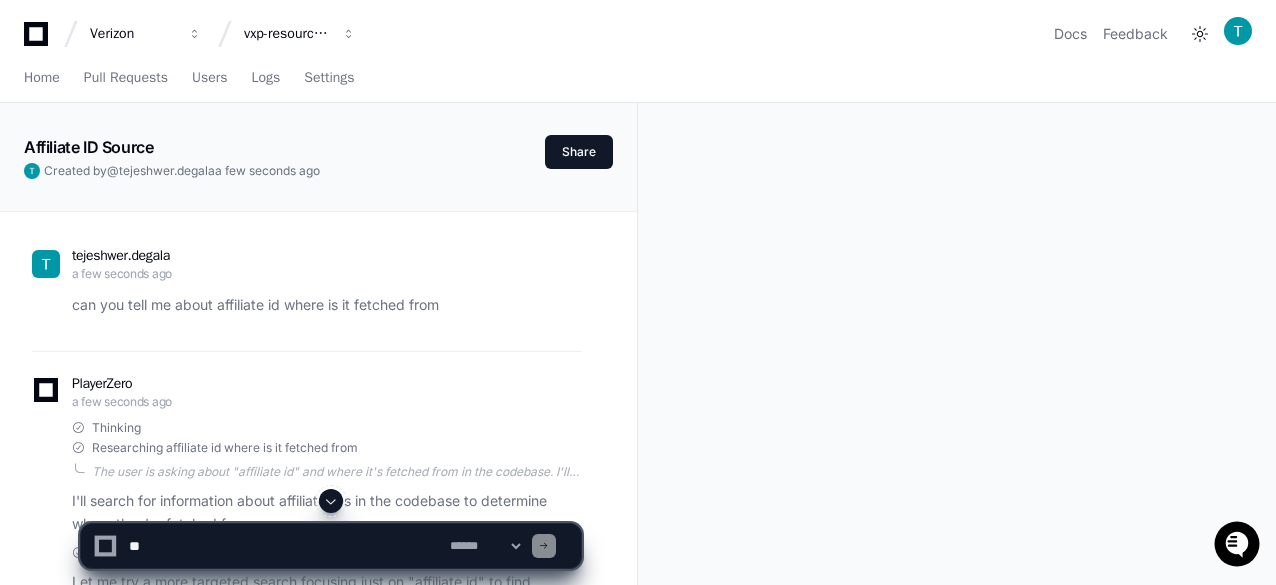 click on "can you tell me about affiliate id where is it fetched from" 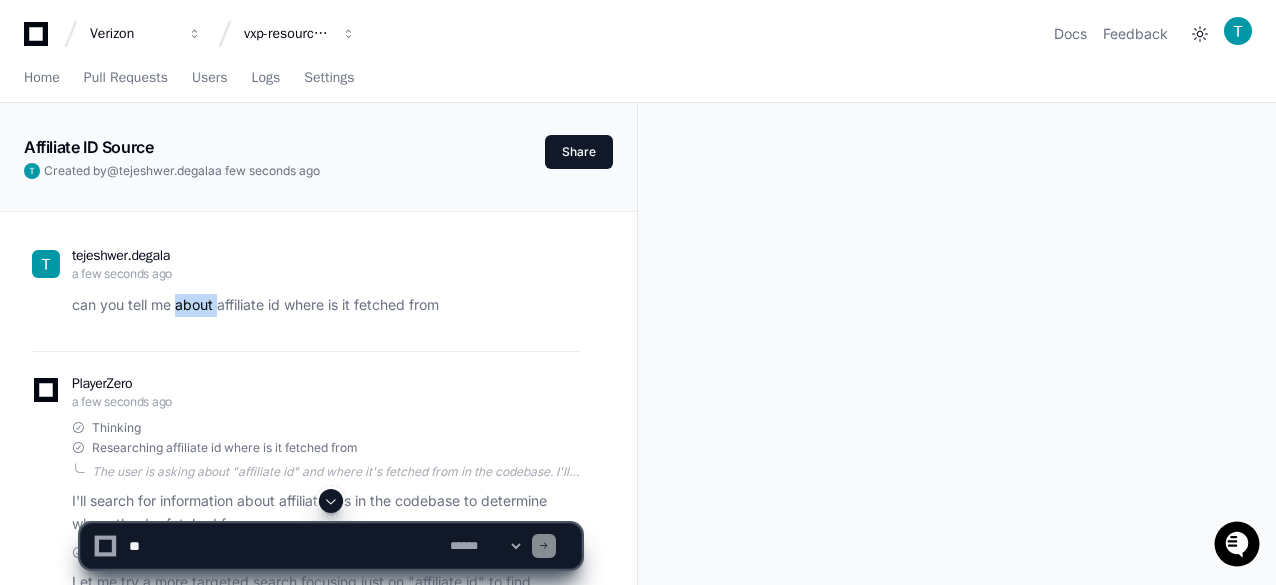 click on "can you tell me about affiliate id where is it fetched from" 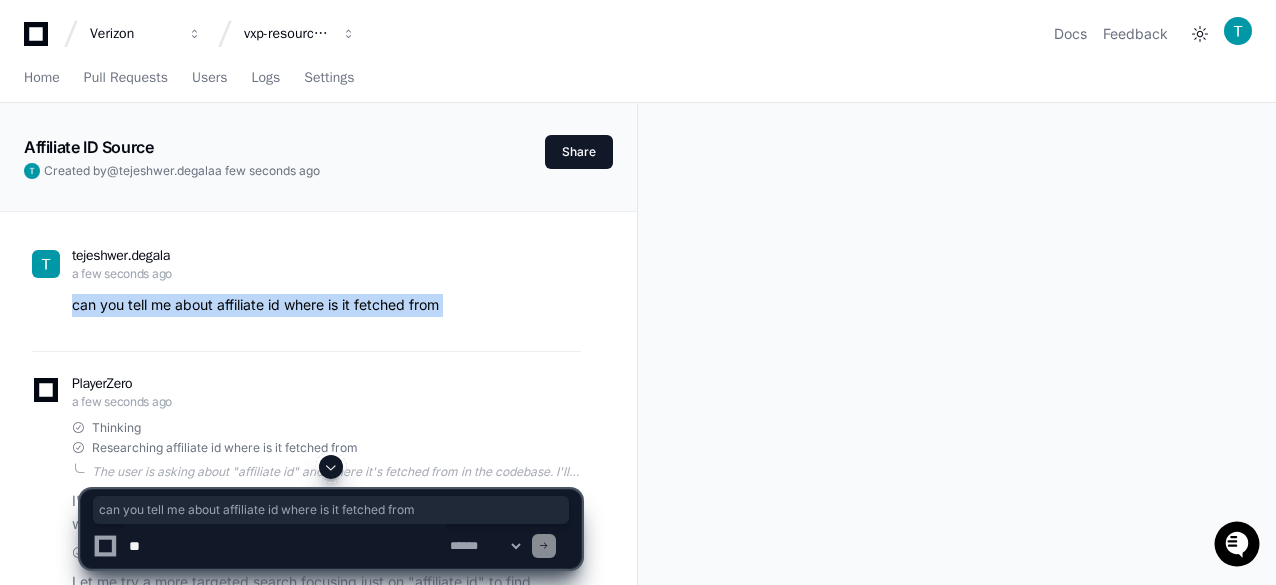click on "can you tell me about affiliate id where is it fetched from" 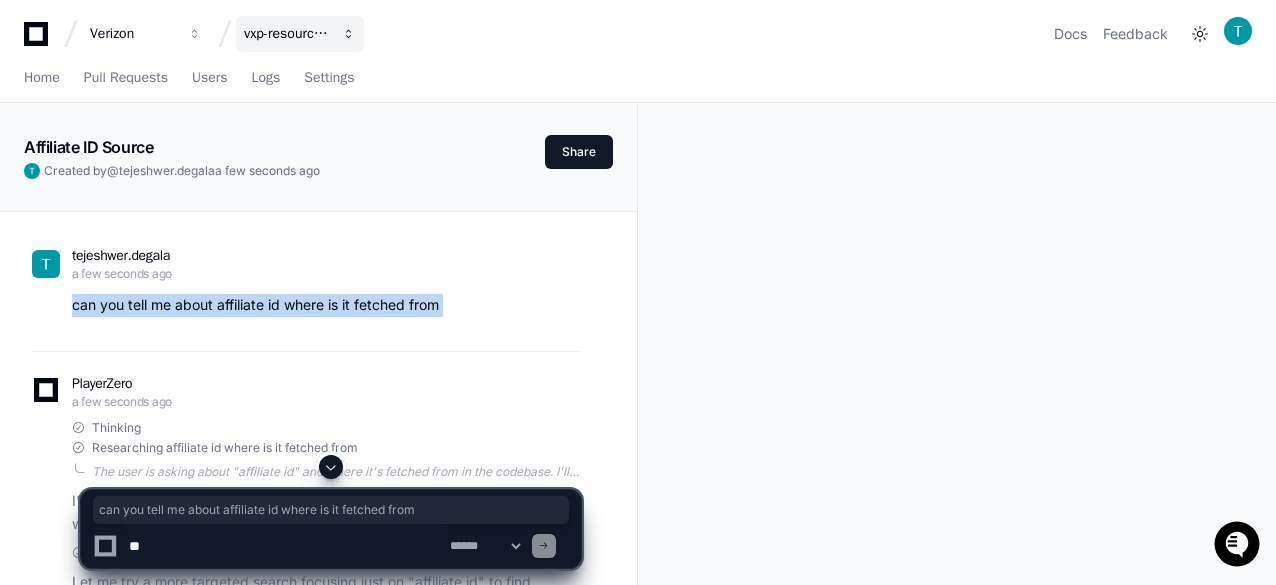 click on "vxp-resource-services" at bounding box center (133, 34) 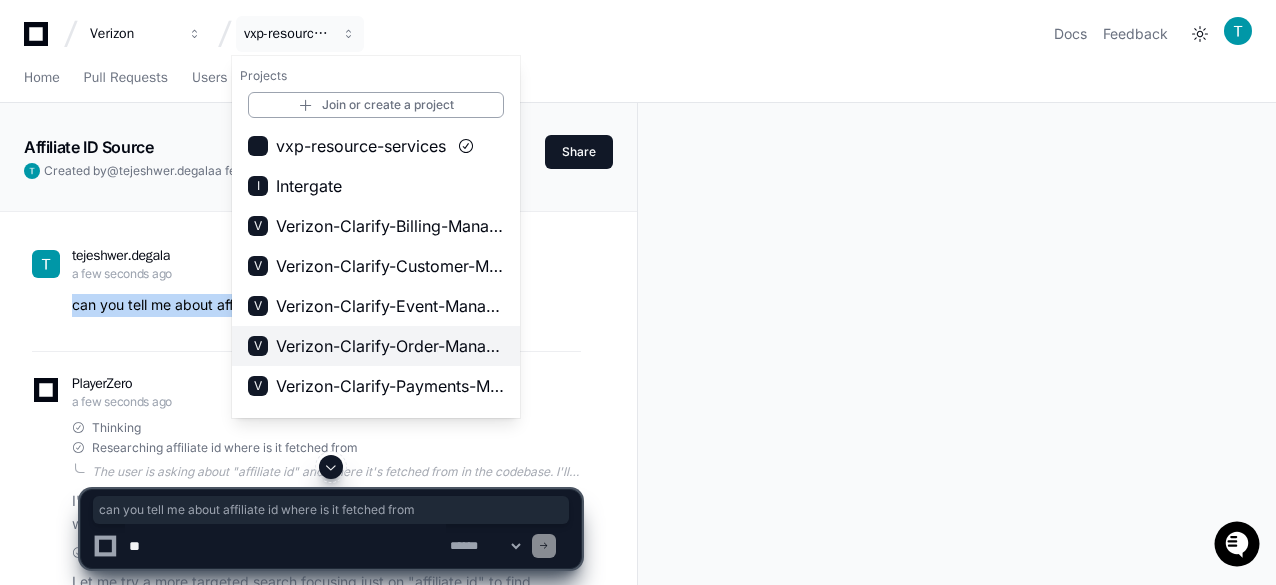 click on "Verizon-Clarify-Order-Management" at bounding box center [390, 346] 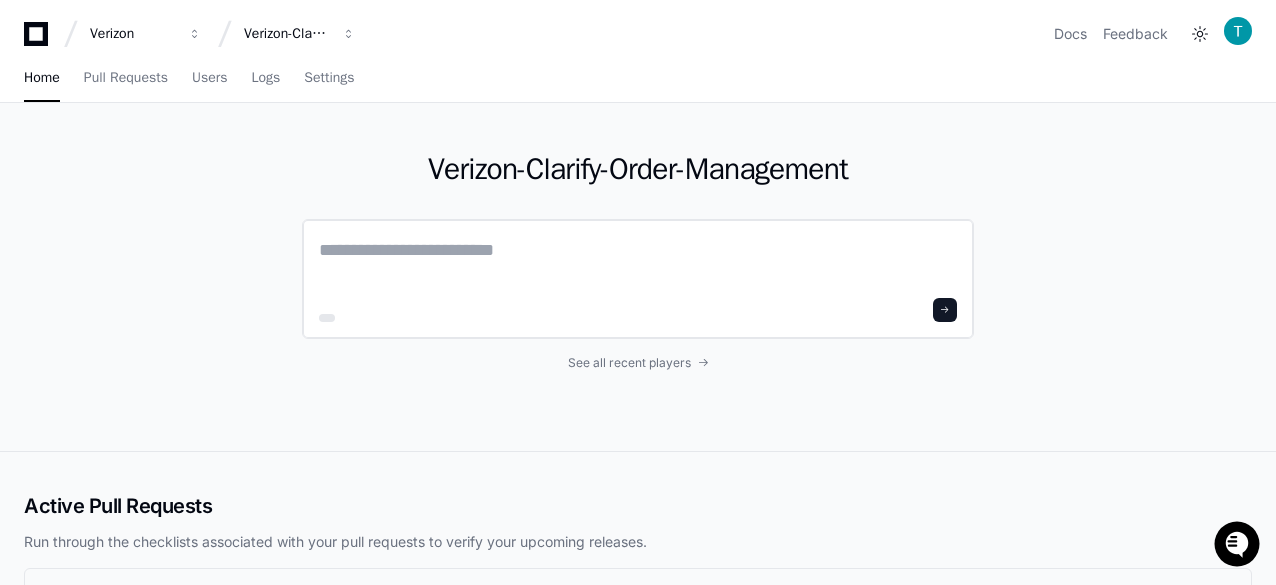 click 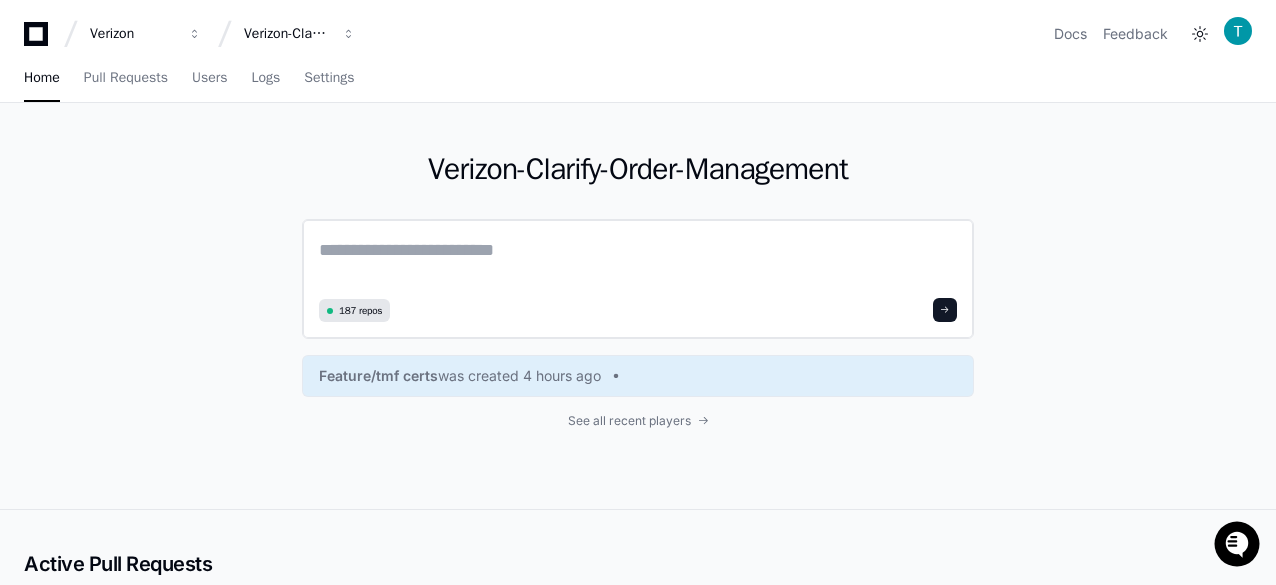 click 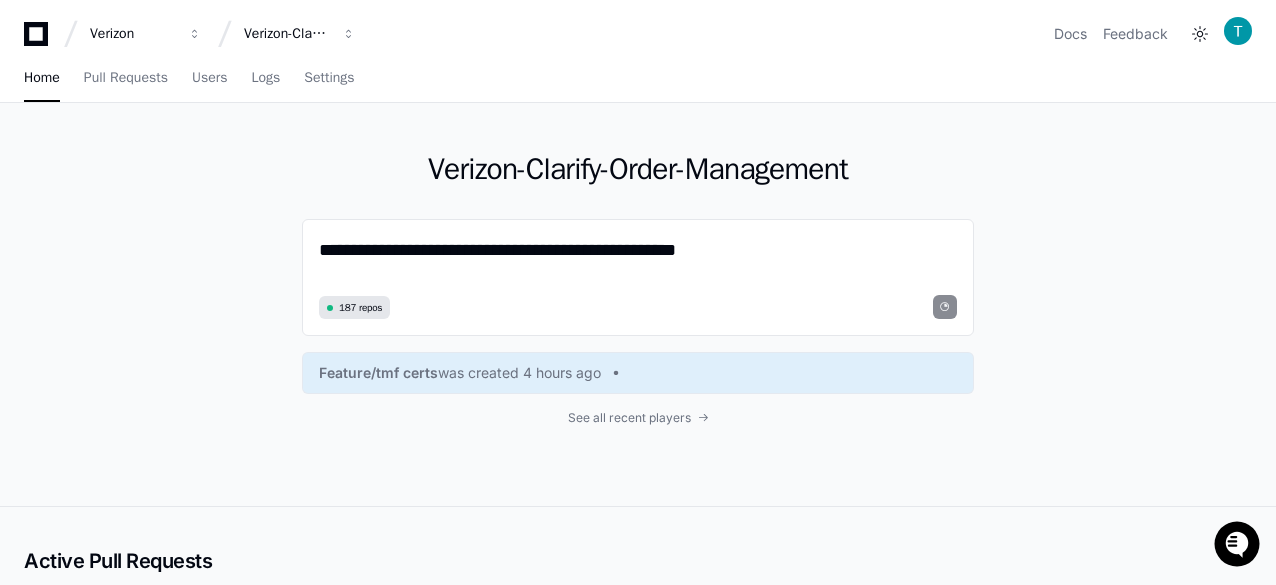 type on "**********" 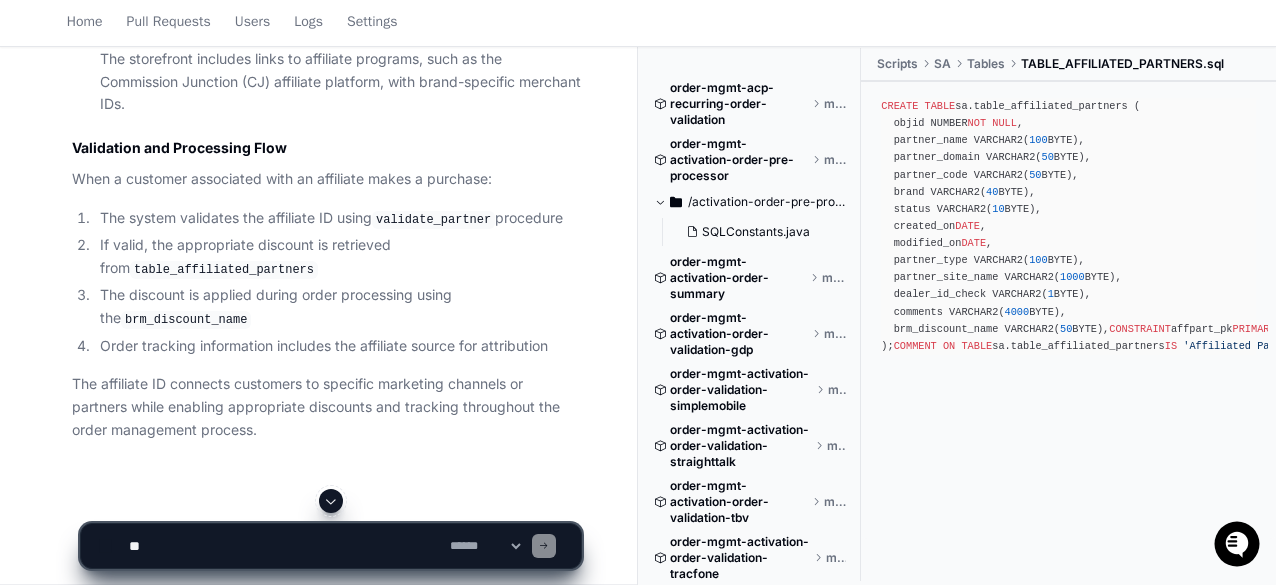 scroll, scrollTop: 2442, scrollLeft: 0, axis: vertical 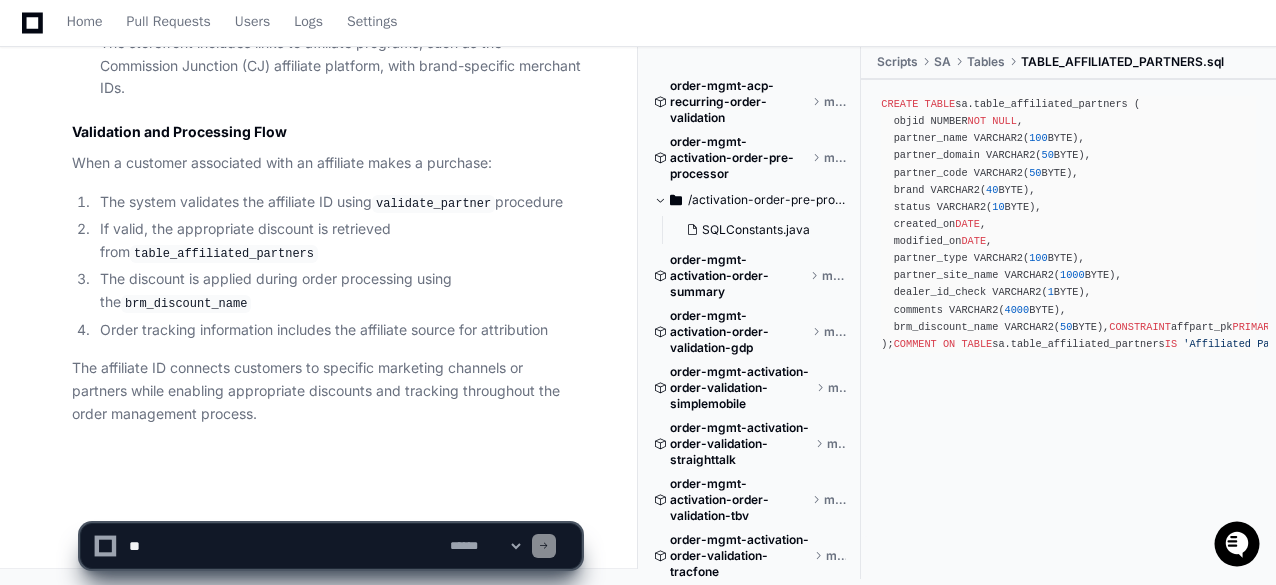 click on "table_affiliated_partners" 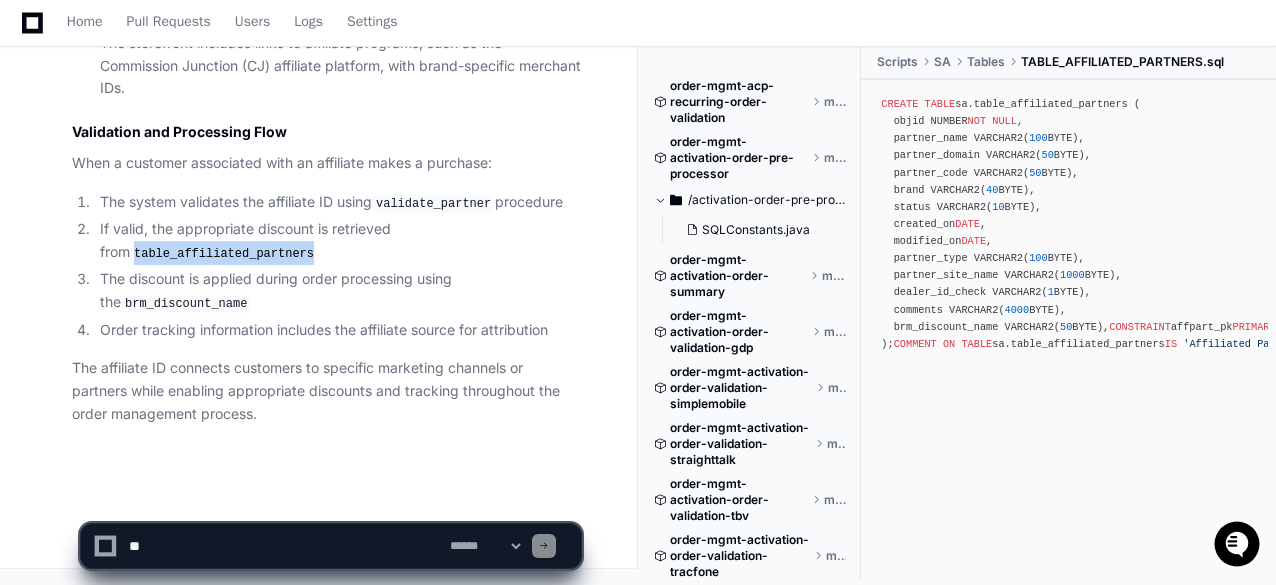 click on "table_affiliated_partners" 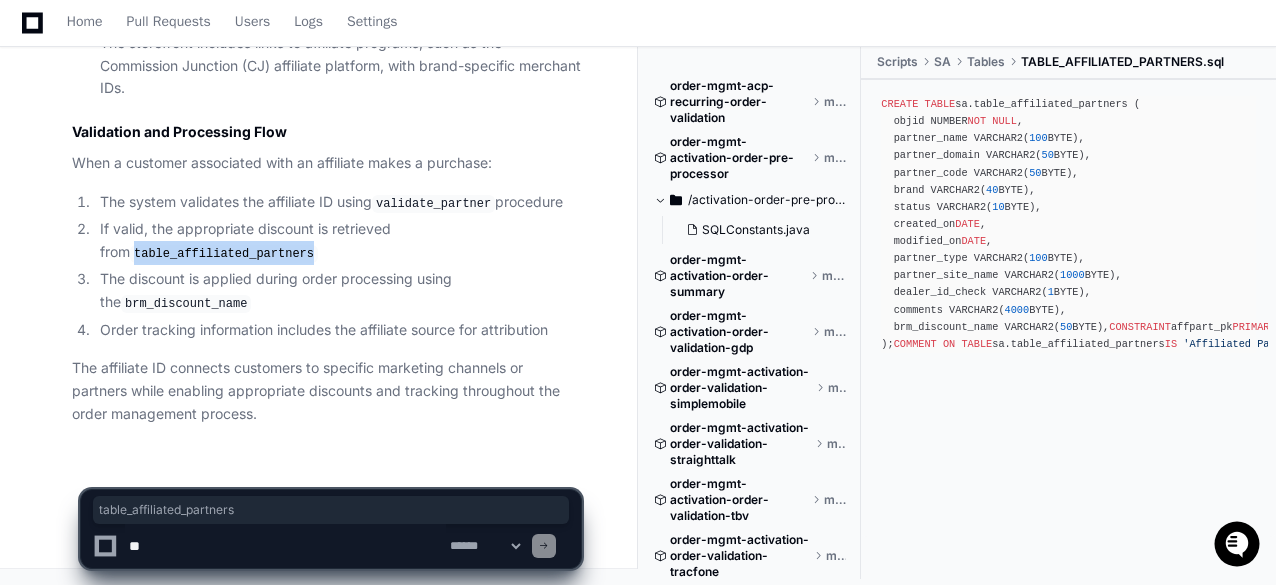 click on "table_affiliated_partners" 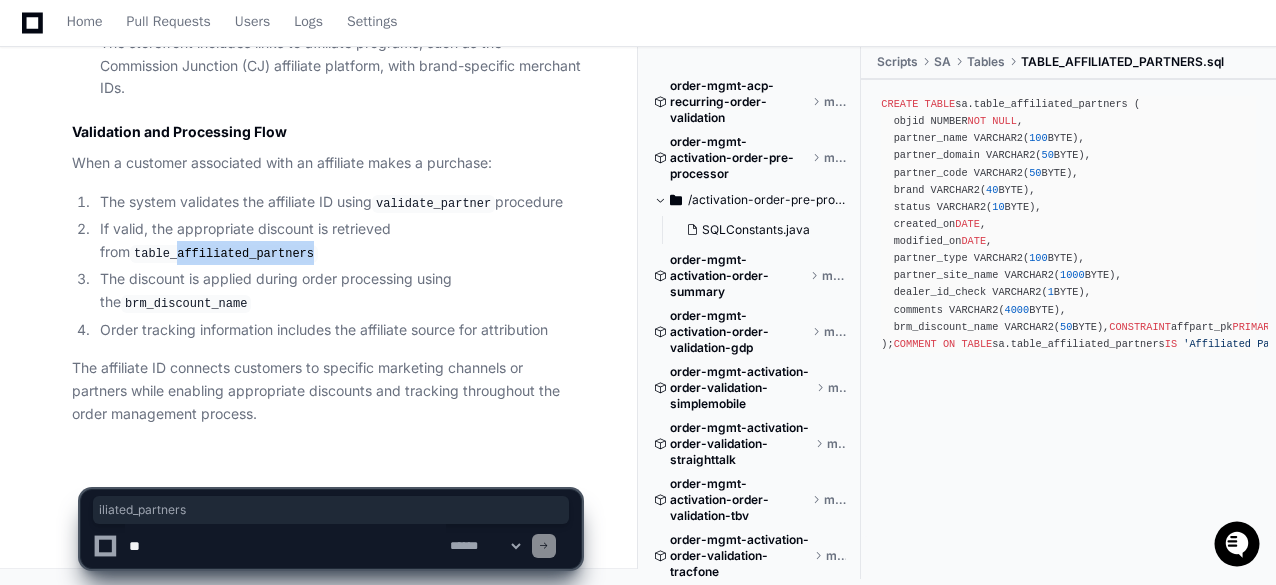 drag, startPoint x: 307, startPoint y: 247, endPoint x: 143, endPoint y: 246, distance: 164.00305 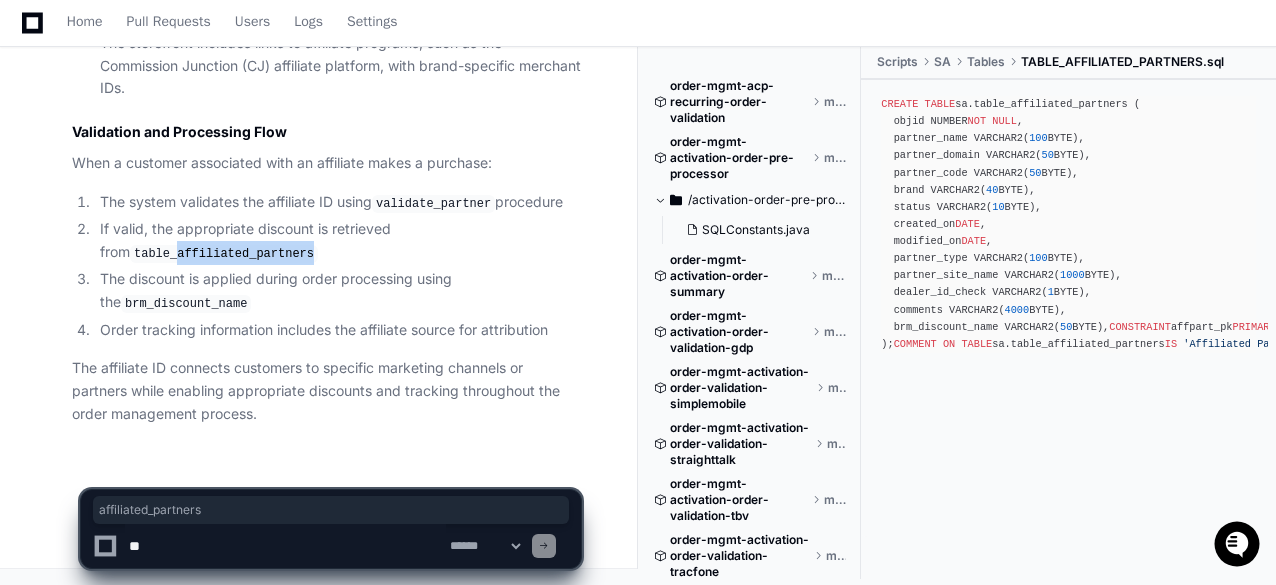 click on "table_affiliated_partners" 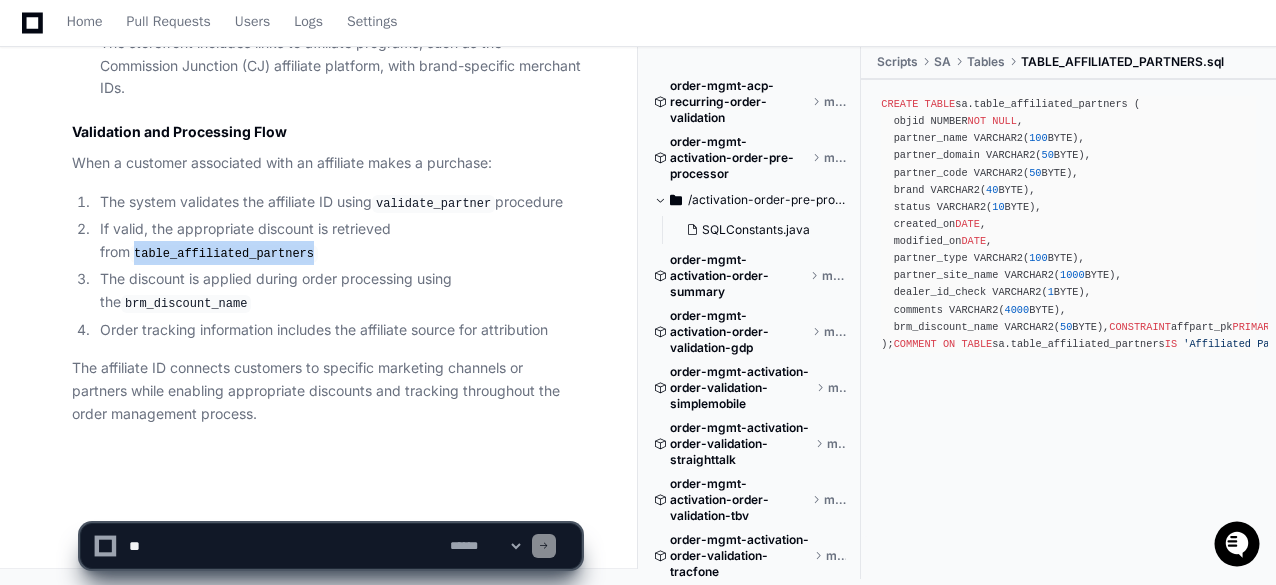 click on "table_affiliated_partners" 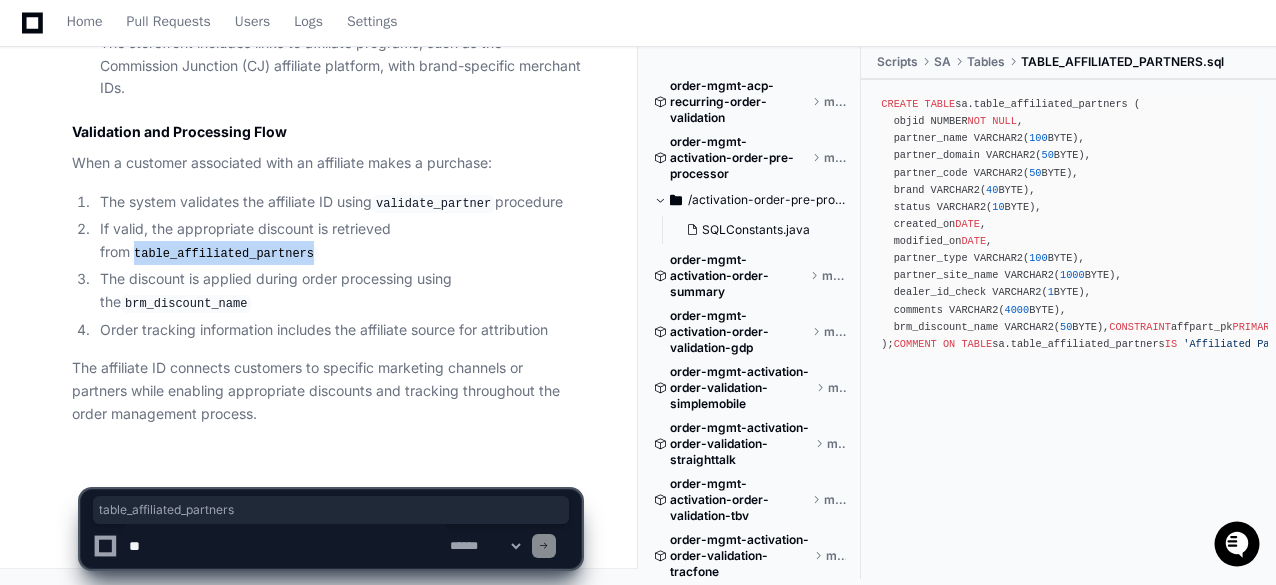 scroll, scrollTop: 2342, scrollLeft: 0, axis: vertical 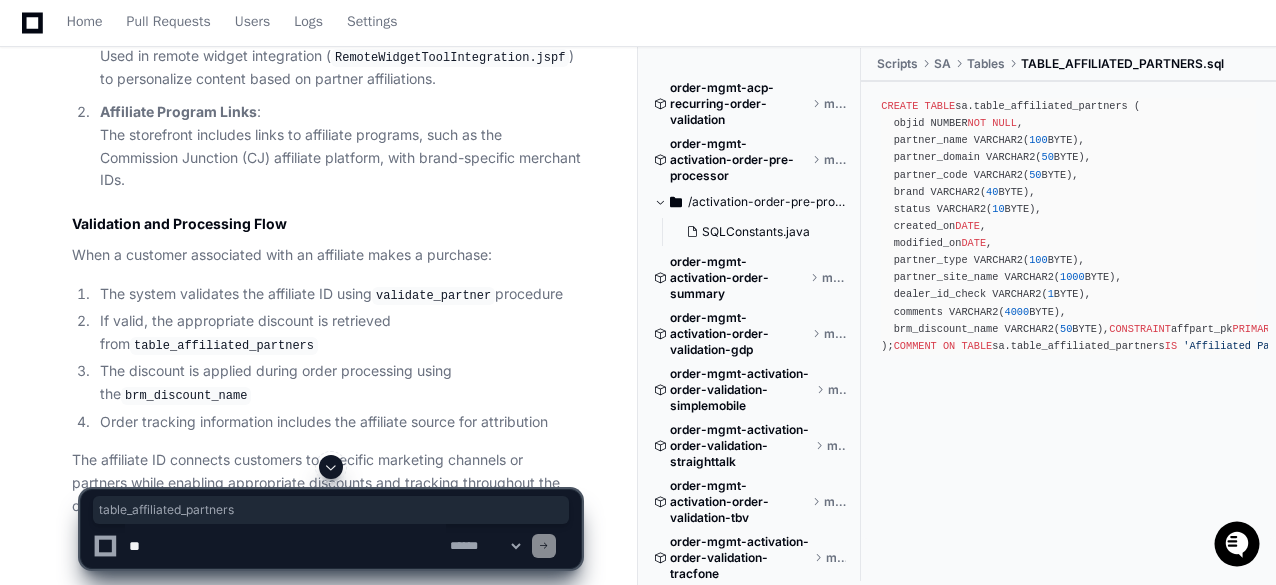 click on "tejeshwer.degala 3 minutes ago can you tell me about affiliate id where is it used
PlayerZero 2 minutes ago Thinking Researching affiliate id usage or implementation  The user is asking about "affiliate id" in the codebase - where it's used. This seems to be related to how affiliates or partners might be tracked in the order management system. I should search the codebase to find references to affiliate IDs and understand their usage.
Let me start with a semantic search to find mentions of "affiliate id" in the code.
I'll search for information about "affiliate id" in the codebase to understand where and how it's used.
Grepping affiliateId Let me try a more general search for "affiliate id" to find any references:
Grepping affiliate_id Let me search for variations to ensure I find all relevant uses:
Grepping affiliate Let me look for references to "affiliate" in the order management repositories:
Grepping affiliate
Reading SQLConstants.java
1" 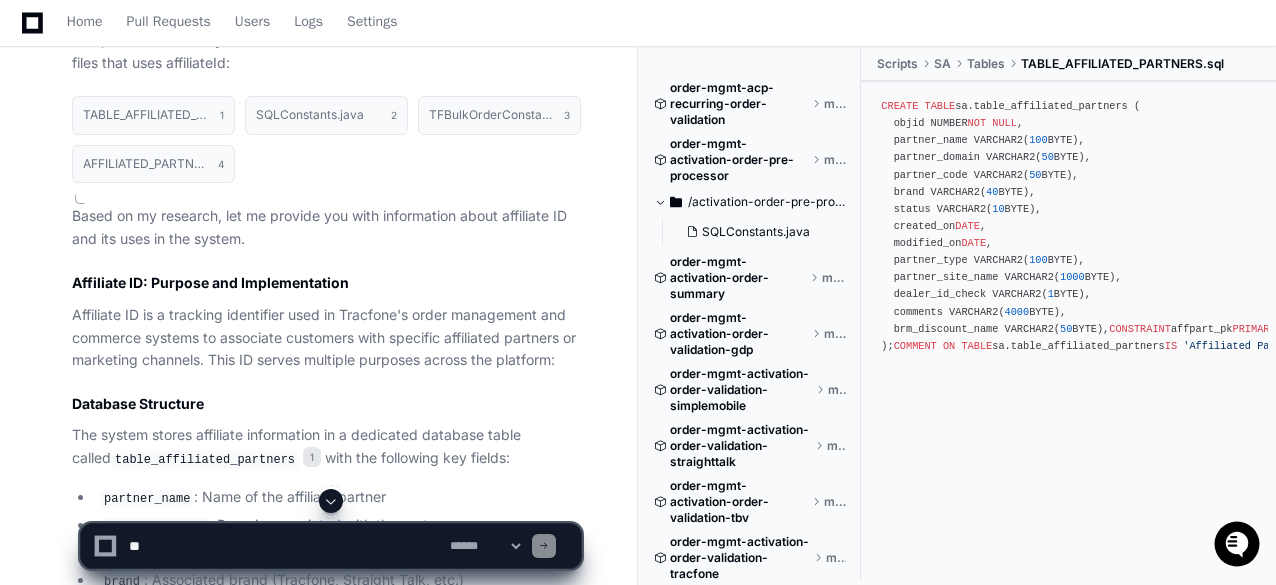 scroll, scrollTop: 942, scrollLeft: 0, axis: vertical 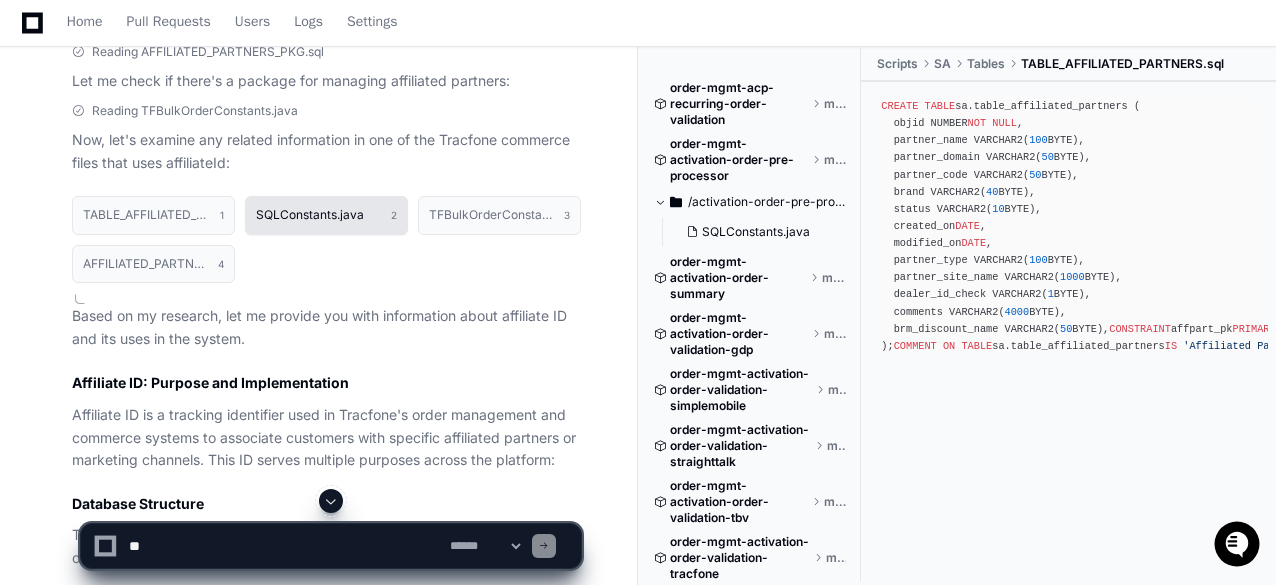click on "SQLConstants.java" 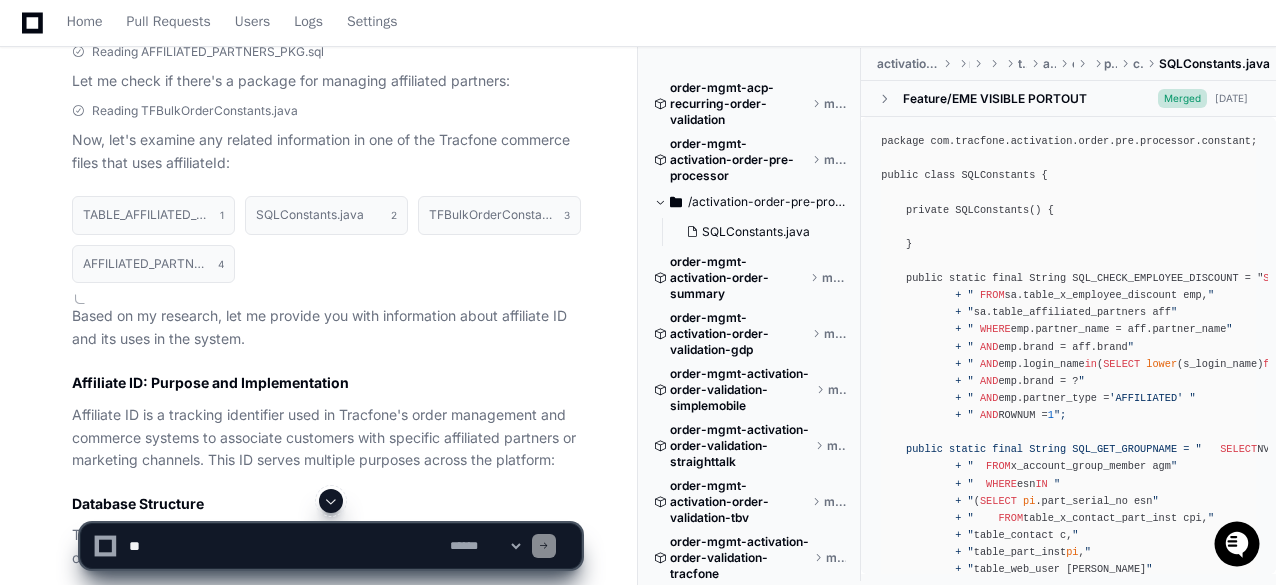 click on "package com.tracfone.activation.order.pre.processor.constant;
public class SQLConstants {
private SQLConstants() {
}
public static final String SQL_CHECK_EMPLOYEE_DISCOUNT = "  SELECT  aff.brm_discount_name  "
+ "   FROM  sa.table_x_employee_discount emp,  "
+ "  sa.table_affiliated_partners aff  "
+ "   WHERE  emp.partner_name = aff.partner_name  "
+ "   AND  emp.brand = aff.brand  "
+ "   AND  emp.login_name  in  ( SELECT   lower (s_login_name)  from  sa.table_web_user  where  objid = ?)  "
+ "   AND  emp.brand = ?  "
+ "   AND  emp.partner_type =  'AFFILIATED'   "
+ "   AND  ROWNUM =  1 ";
public static final String SQL_GET_GROUPNAME = "     SELECT  NVL( COUNT ( DISTINCT  account_group_id), 0 ) +  1   "
+ "    FROM  x_account_group_member agm  "
+ "    WHERE  esn  IN   "
+ "     ( SELECT   pi .part_serial_no esn  "
+ "      FROM  table_x_contact_part_inst cpi,  "
+ "       table_contact c,  "
+ "       table_part_inst  pi ,  "
+ " "
+ "      WHERE" 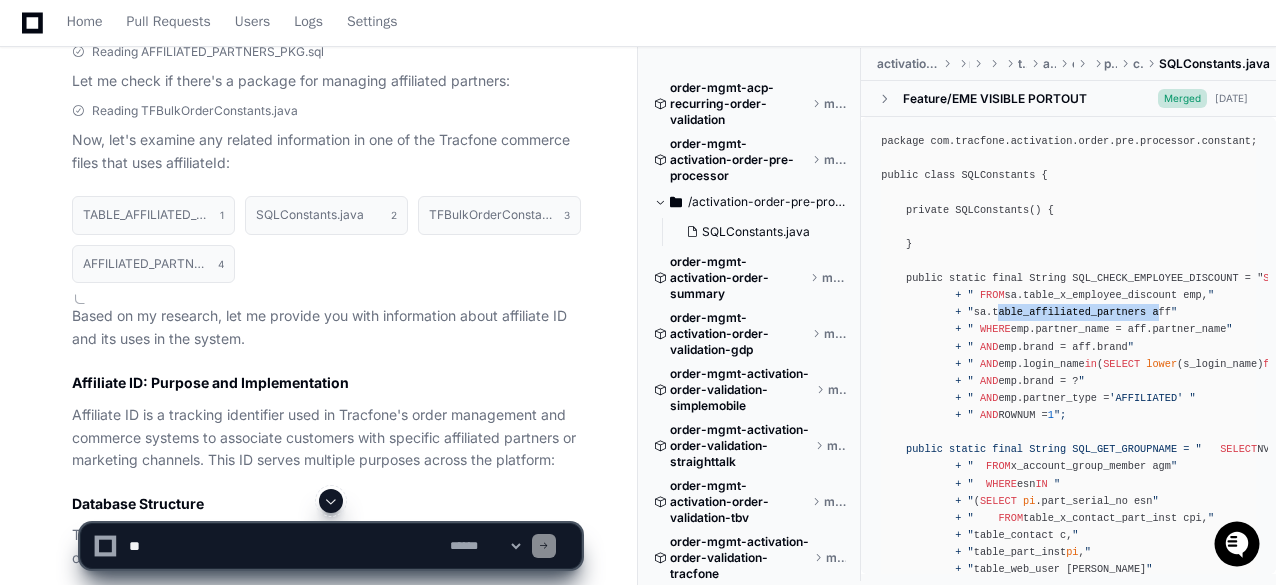 click on "package com.tracfone.activation.order.pre.processor.constant;
public class SQLConstants {
private SQLConstants() {
}
public static final String SQL_CHECK_EMPLOYEE_DISCOUNT = "  SELECT  aff.brm_discount_name  "
+ "   FROM  sa.table_x_employee_discount emp,  "
+ "  sa.table_affiliated_partners aff  "
+ "   WHERE  emp.partner_name = aff.partner_name  "
+ "   AND  emp.brand = aff.brand  "
+ "   AND  emp.login_name  in  ( SELECT   lower (s_login_name)  from  sa.table_web_user  where  objid = ?)  "
+ "   AND  emp.brand = ?  "
+ "   AND  emp.partner_type =  'AFFILIATED'   "
+ "   AND  ROWNUM =  1 ";
public static final String SQL_GET_GROUPNAME = "     SELECT  NVL( COUNT ( DISTINCT  account_group_id), 0 ) +  1   "
+ "    FROM  x_account_group_member agm  "
+ "    WHERE  esn  IN   "
+ "     ( SELECT   pi .part_serial_no esn  "
+ "      FROM  table_x_contact_part_inst cpi,  "
+ "       table_contact c,  "
+ "       table_part_inst  pi ,  "
+ " "
+ "      WHERE" 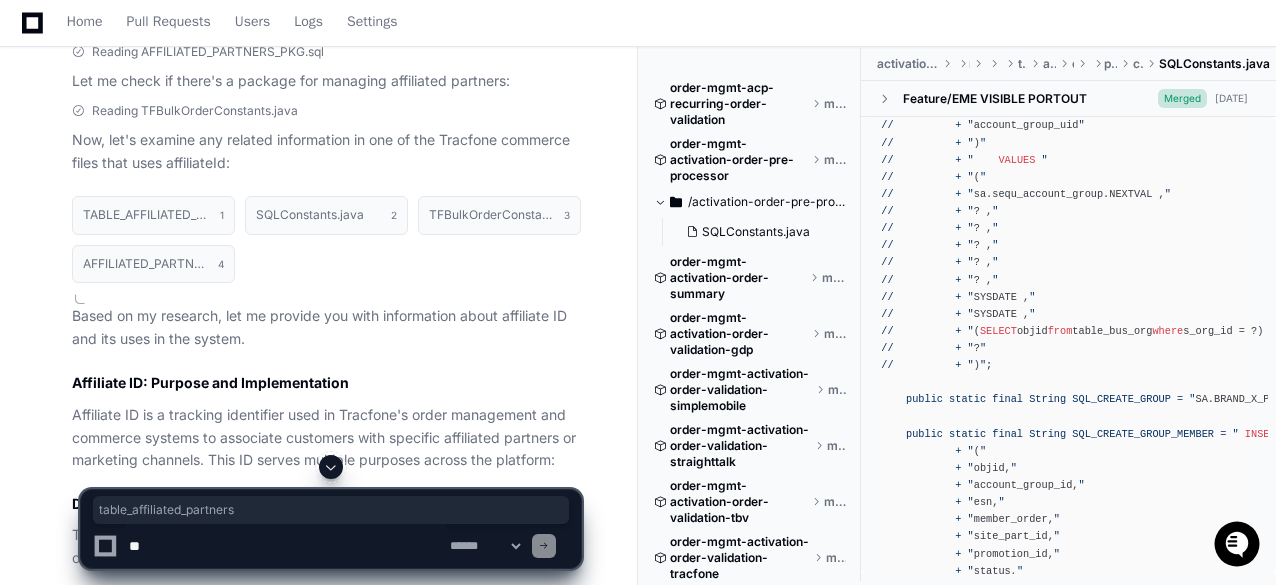 scroll, scrollTop: 800, scrollLeft: 0, axis: vertical 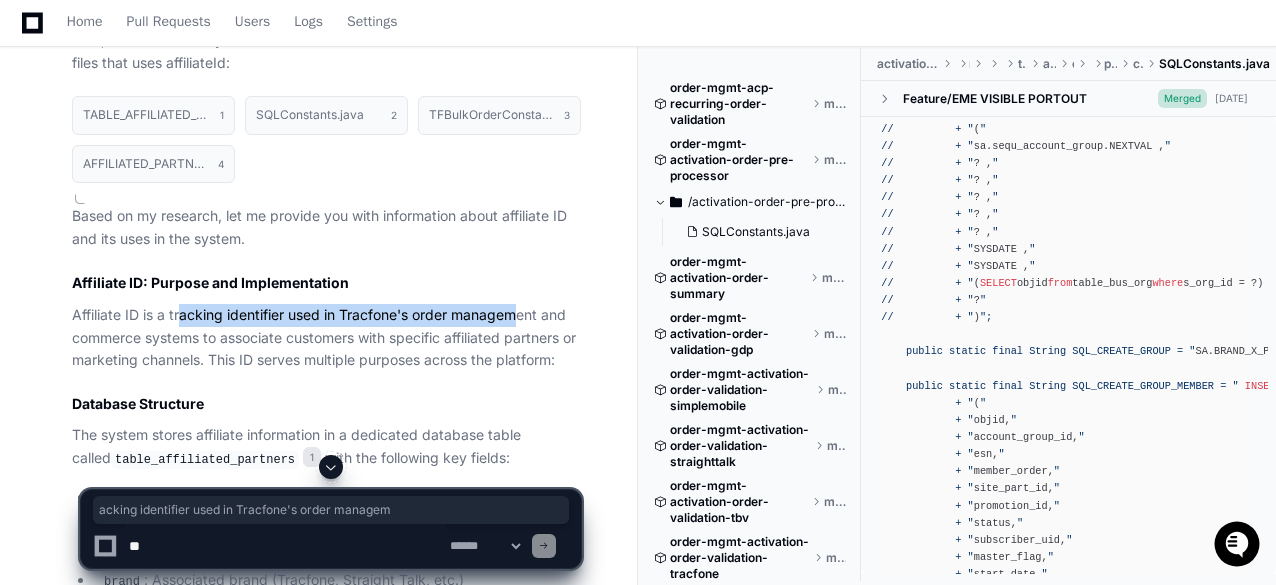 drag, startPoint x: 182, startPoint y: 329, endPoint x: 523, endPoint y: 326, distance: 341.01318 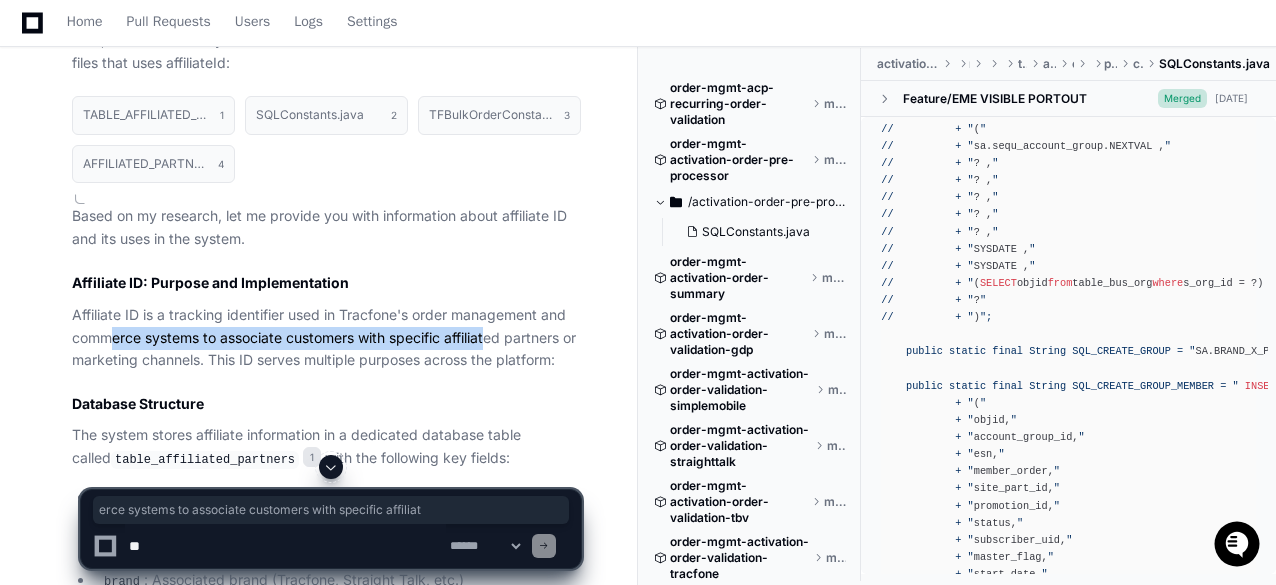 drag, startPoint x: 108, startPoint y: 355, endPoint x: 493, endPoint y: 355, distance: 385 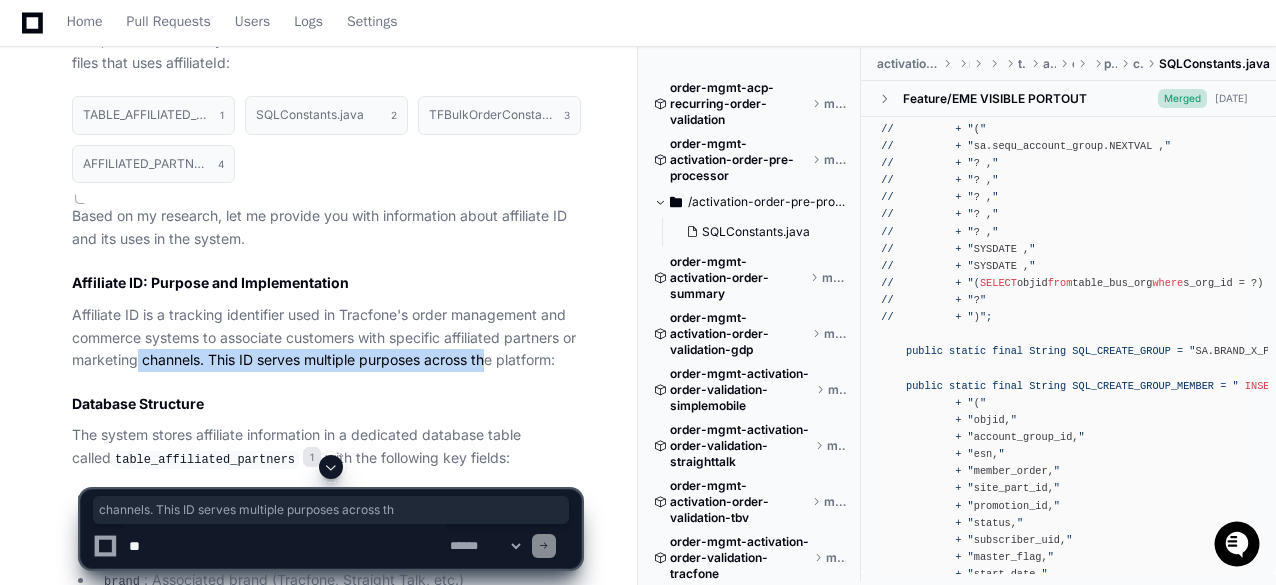 drag, startPoint x: 512, startPoint y: 374, endPoint x: 144, endPoint y: 375, distance: 368.00137 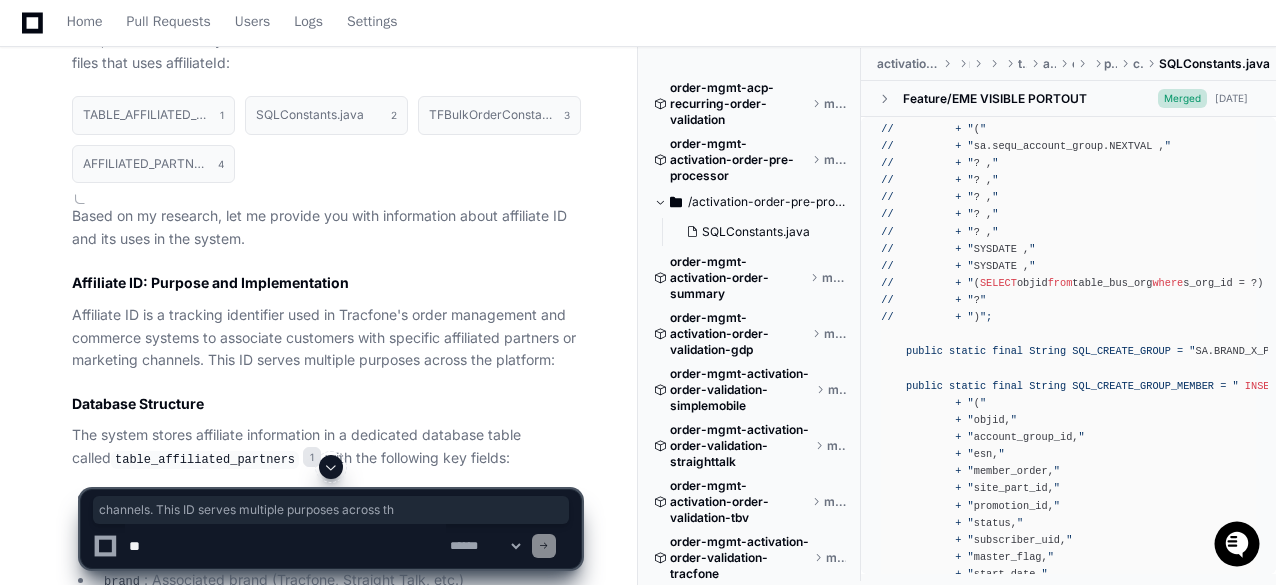 click on "Affiliate ID is a tracking identifier used in Tracfone's order management and commerce systems to associate customers with specific affiliated partners or marketing channels. This ID serves multiple purposes across the platform:" 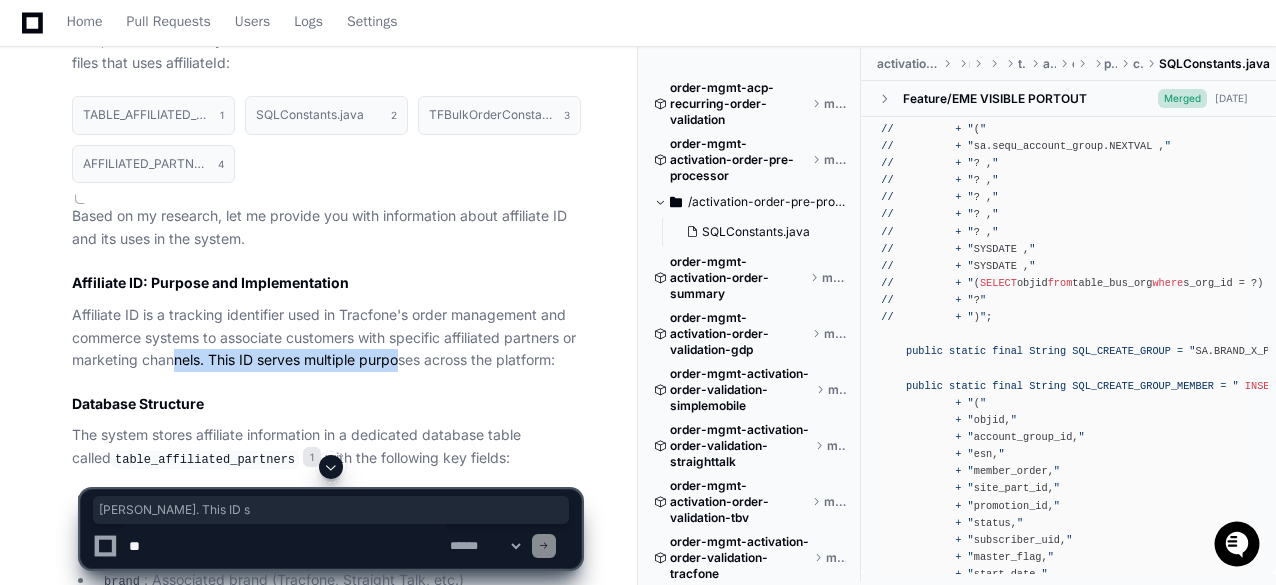 drag, startPoint x: 284, startPoint y: 383, endPoint x: 454, endPoint y: 381, distance: 170.01176 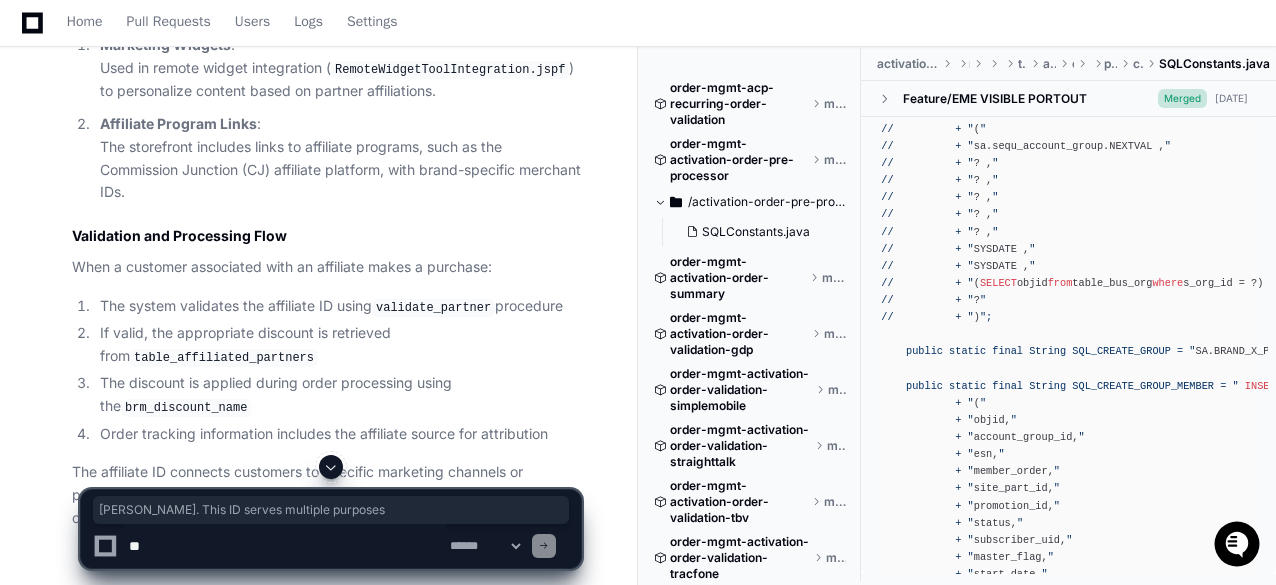 scroll, scrollTop: 2442, scrollLeft: 0, axis: vertical 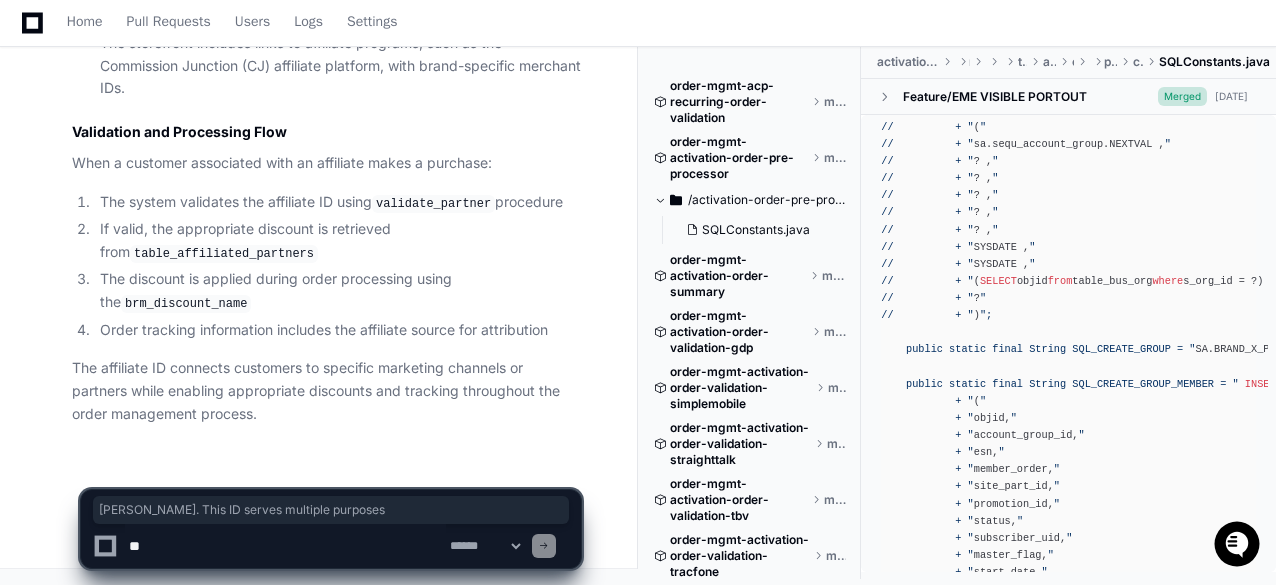 click on "Based on my research, let me provide you with information about affiliate ID and its uses in the system.
Affiliate ID: Purpose and Implementation
Affiliate ID is a tracking identifier used in Tracfone's order management and commerce systems to associate customers with specific affiliated partners or marketing channels. This ID serves multiple purposes across the platform:
Database Structure
The system stores affiliate information in a dedicated database table called  table_affiliated_partners 1  with the following key fields:
partner_name : Name of the affiliate partner
partner_domain : Domain associated with the partner
partner_code : Unique code for the partner
brand : Associated brand (Tracfone, Straight Talk, etc.)
partner_type : Partner classification (AFFILIATED/MEMBER_ENROLL)
brm_discount_name : Discount name for the Billing and Revenue Management system
Primary Uses
Employee Discounts :
Affiliate IDs are used to validate employee discounts through the   query 2
:" 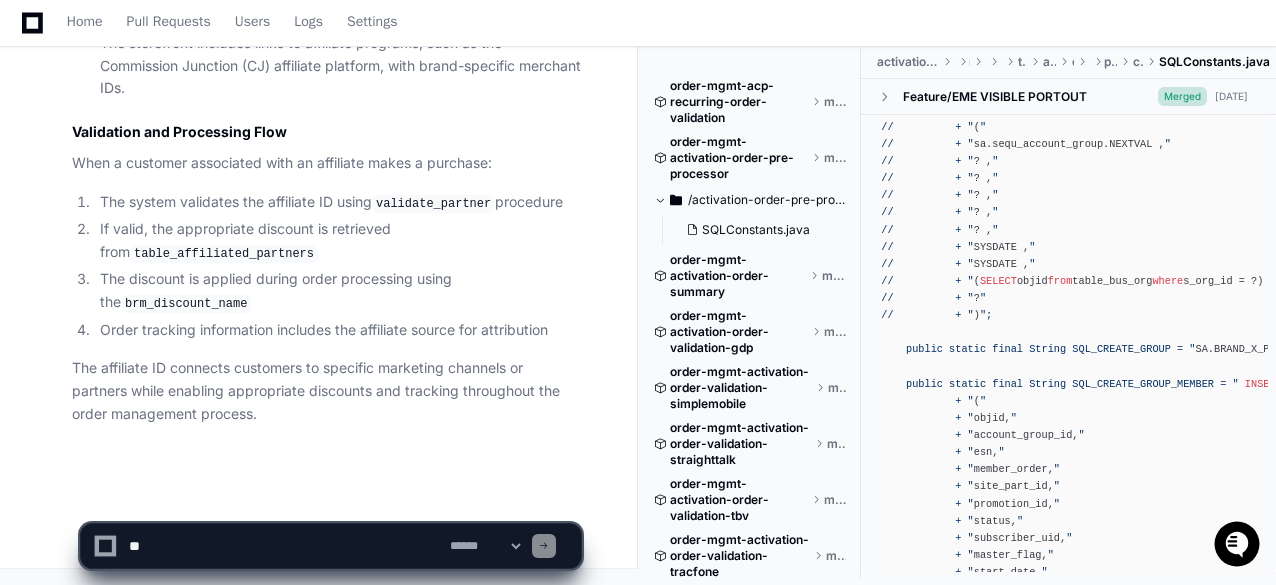 click on "table_affiliated_partners" 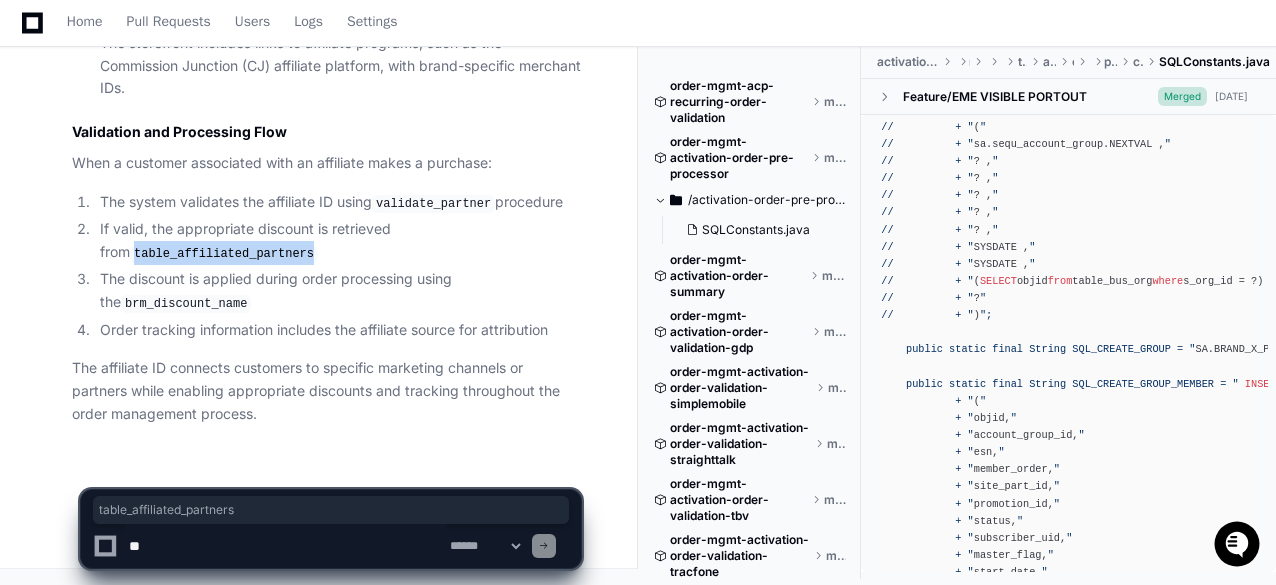 copy on "table_affiliated_partners" 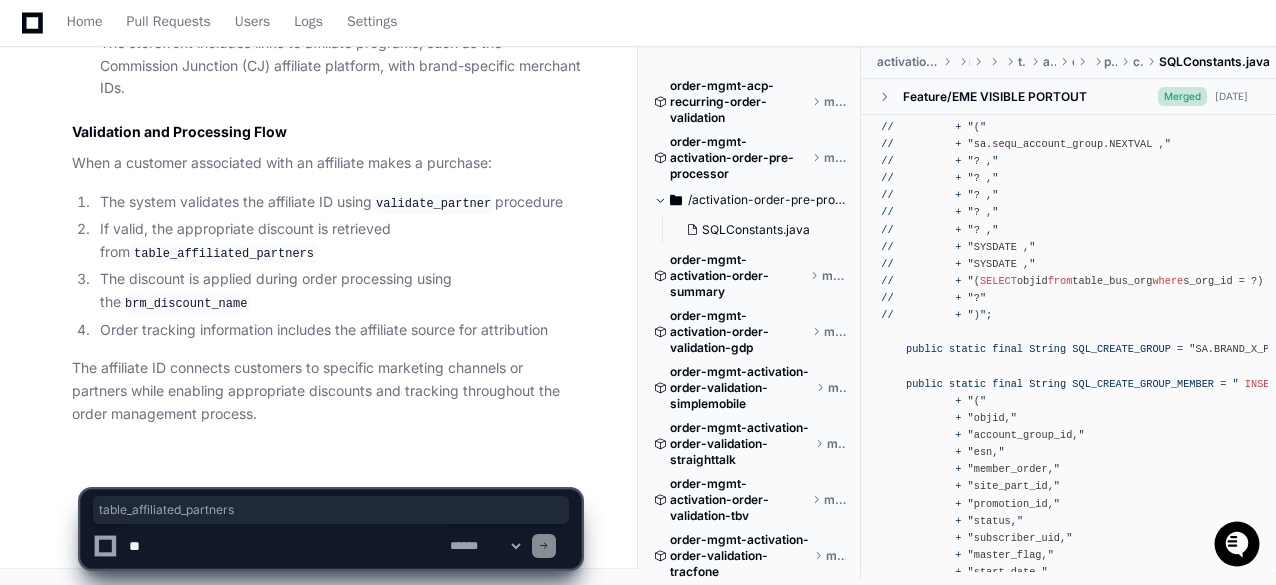 click on "TABLE_AFFILIATED_PARTNERS.sql 1 SQLConstants.java 2 TFBulkOrderConstants.java 3 AFFILIATED_PARTNERS_PKG.sql 4     Based on my research, let me provide you with information about affiliate ID and its uses in the system.
Affiliate ID: Purpose and Implementation
Affiliate ID is a tracking identifier used in Tracfone's order management and commerce systems to associate customers with specific affiliated partners or marketing channels. This ID serves multiple purposes across the platform:
Database Structure
The system stores affiliate information in a dedicated database table called  table_affiliated_partners 1  with the following key fields:
partner_name : Name of the affiliate partner
partner_domain : Domain associated with the partner
partner_code : Unique code for the partner
brand : Associated brand (Tracfone, Straight Talk, etc.)
partner_type : Partner classification (AFFILIATED/MEMBER_ENROLL)
brm_discount_name : Discount name for the Billing and Revenue Management system
: 2" 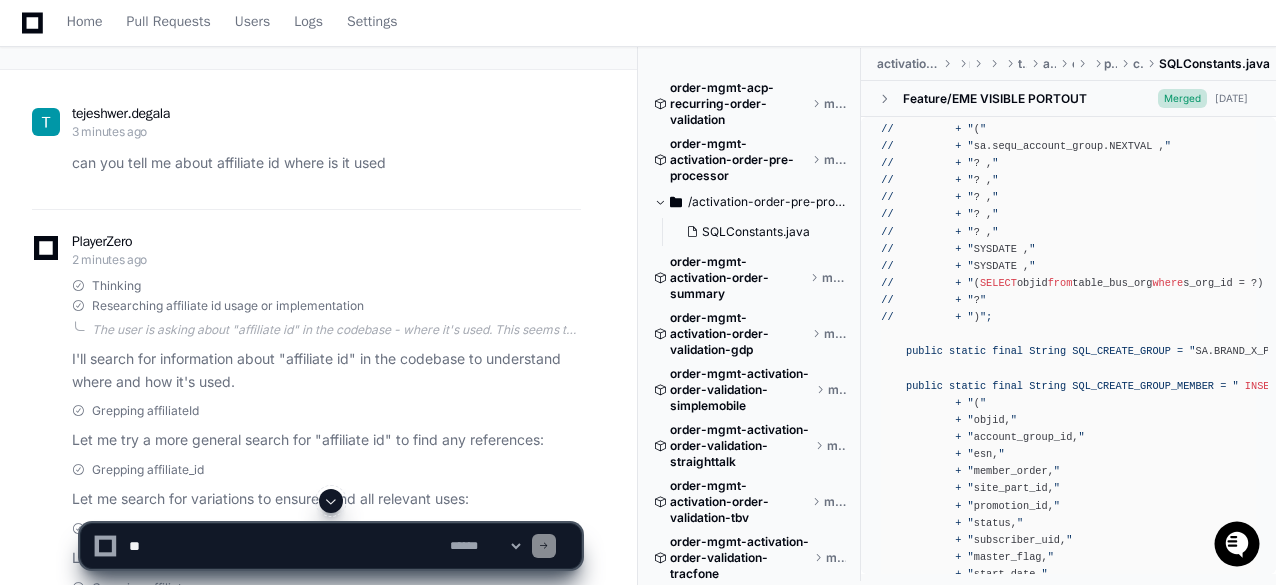 scroll, scrollTop: 0, scrollLeft: 0, axis: both 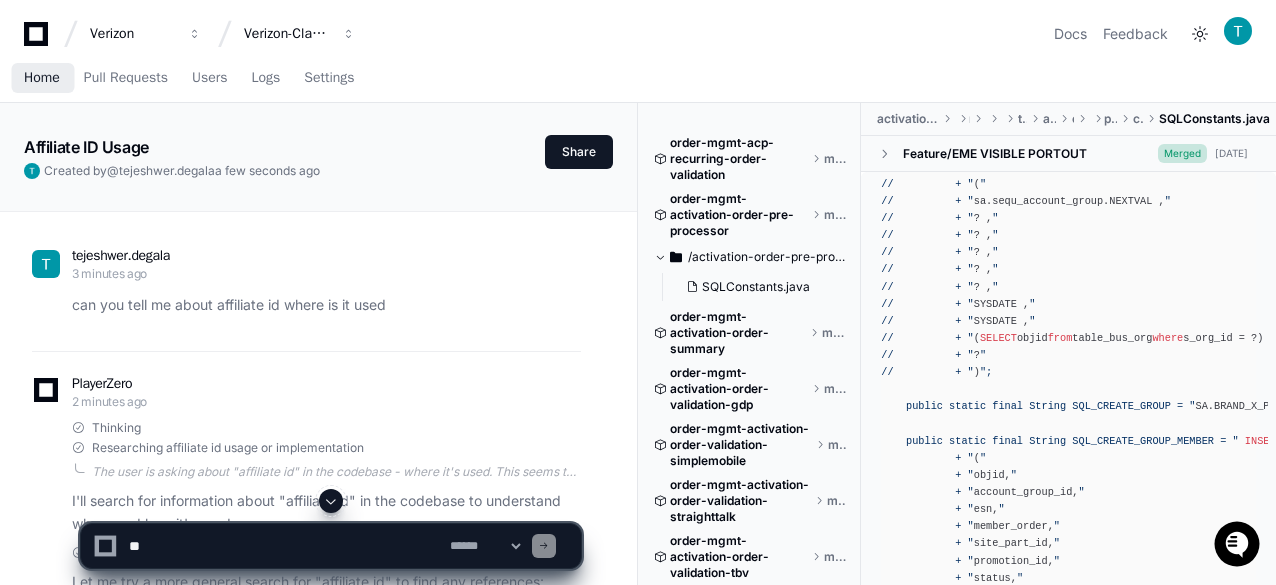 click on "Home" at bounding box center [42, 78] 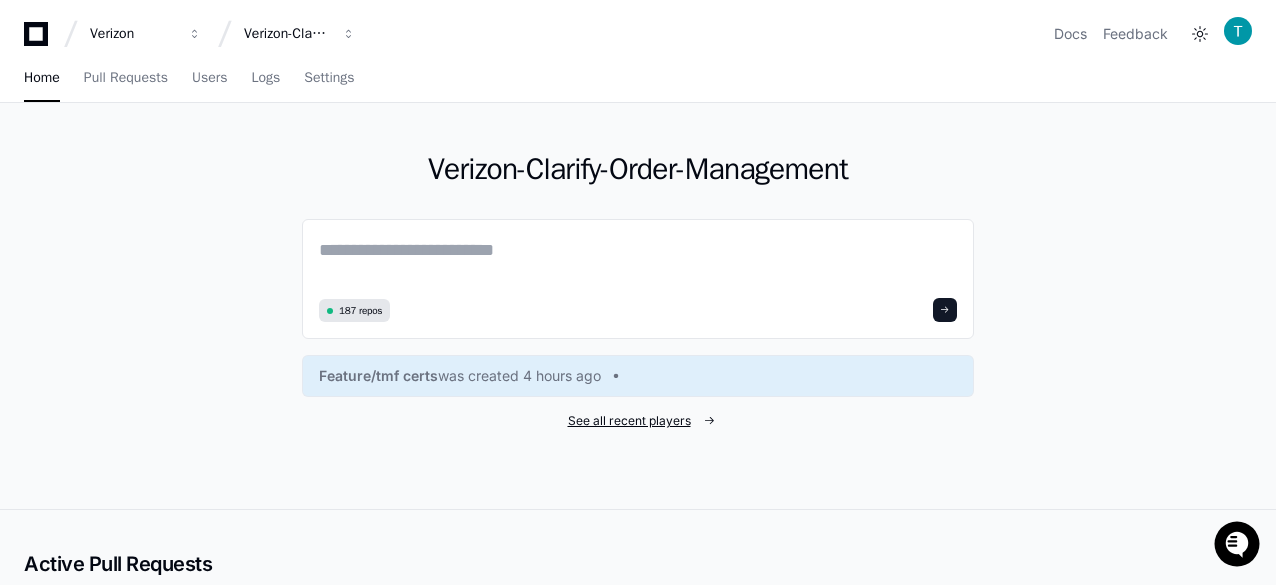 click on "See all recent players" 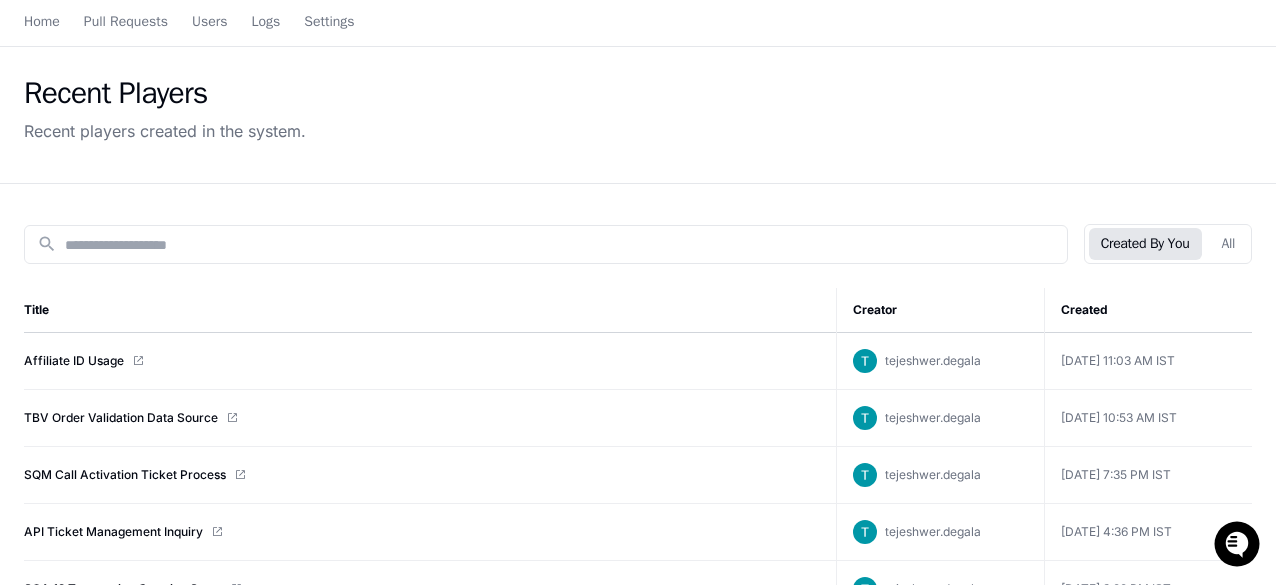 scroll, scrollTop: 100, scrollLeft: 0, axis: vertical 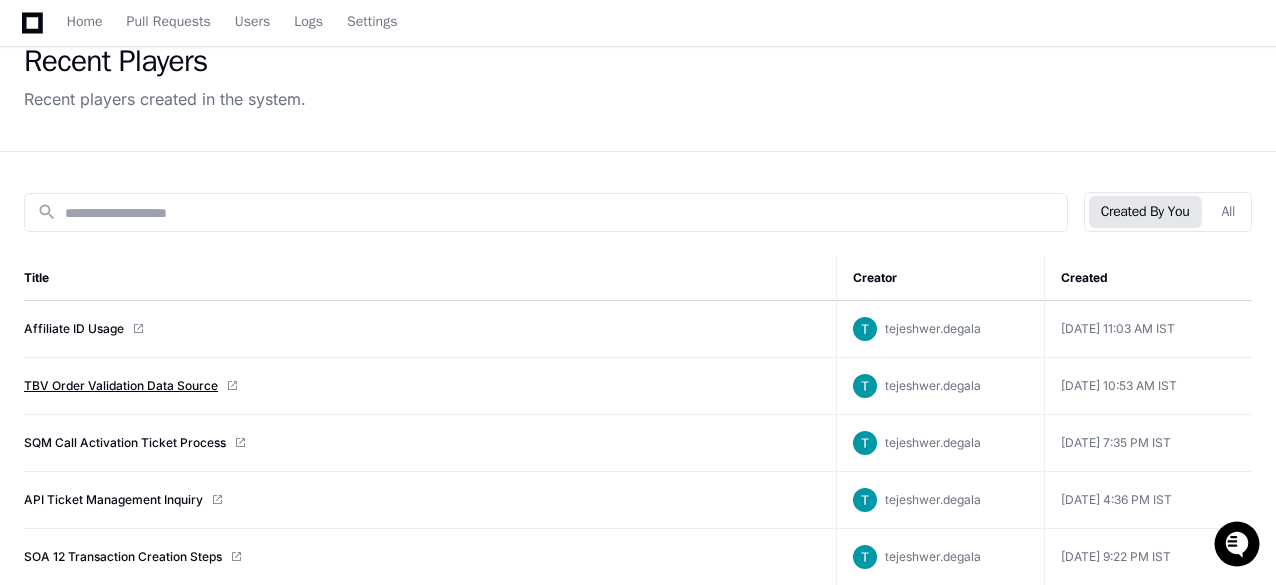 click on "TBV Order Validation Data Source" 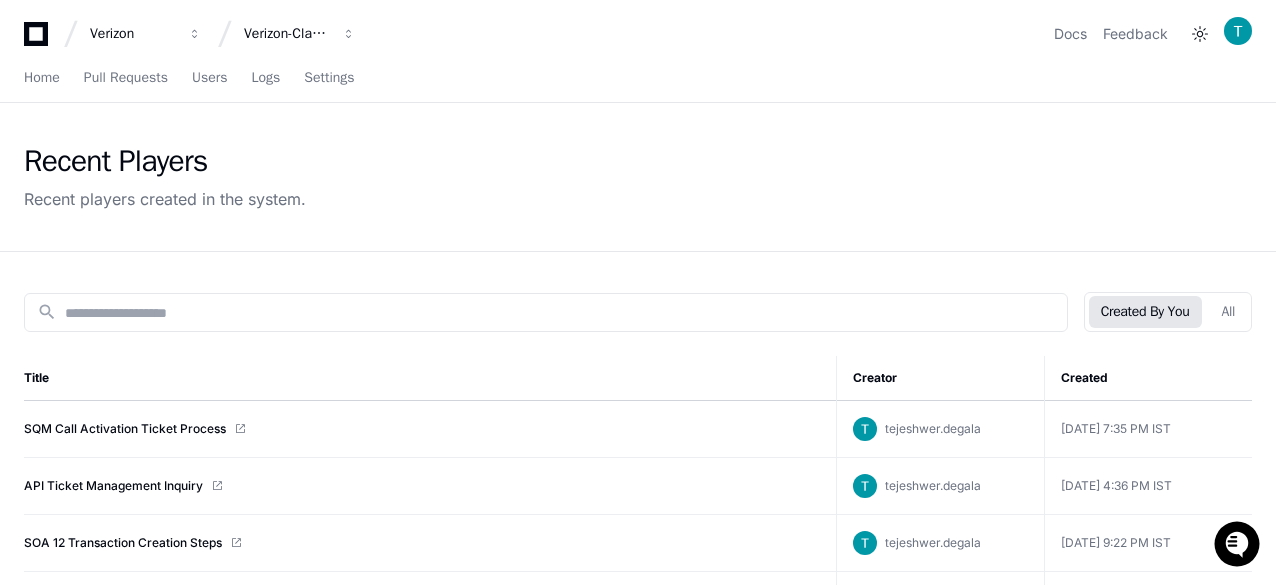 scroll, scrollTop: 0, scrollLeft: 0, axis: both 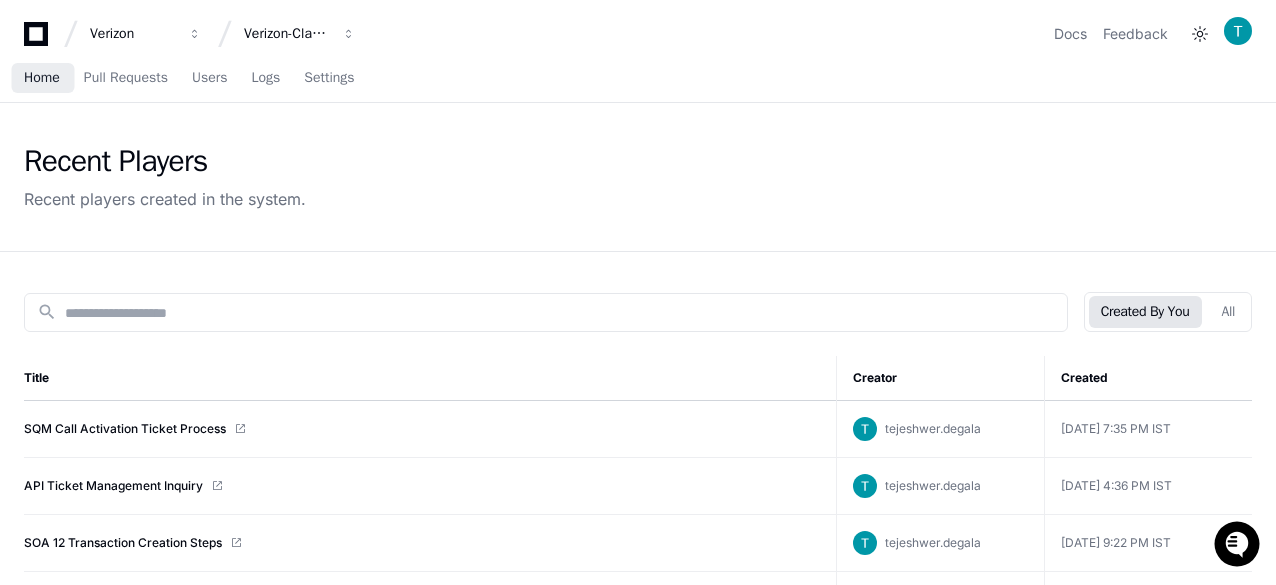 click on "Home" at bounding box center [42, 78] 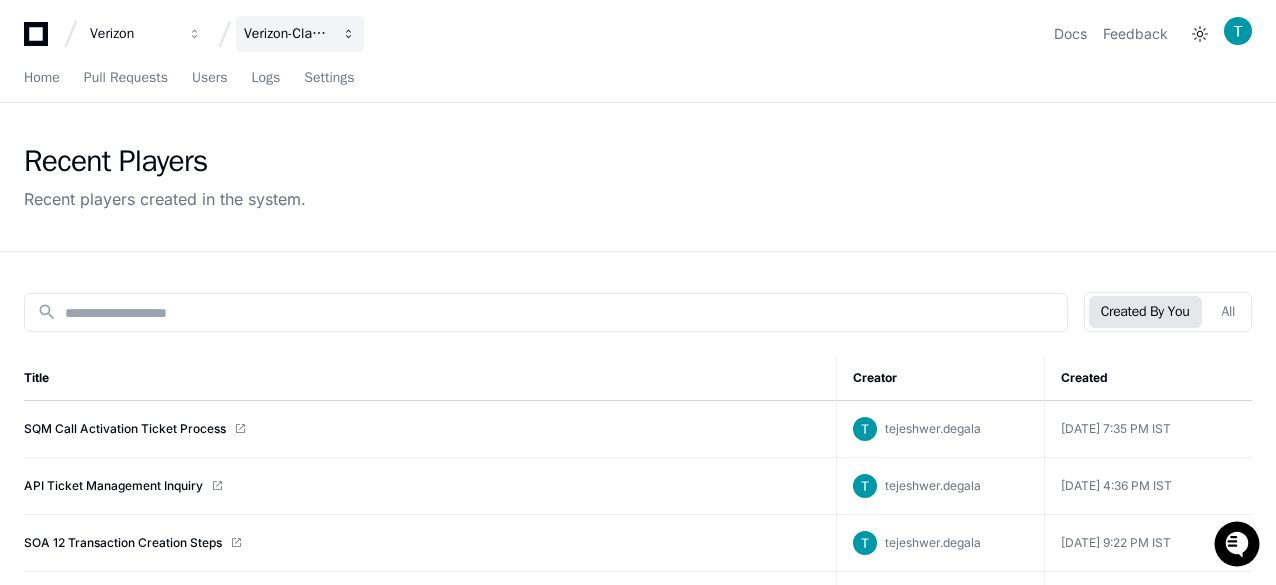 click on "Verizon-Clarify-Order-Management" at bounding box center (133, 34) 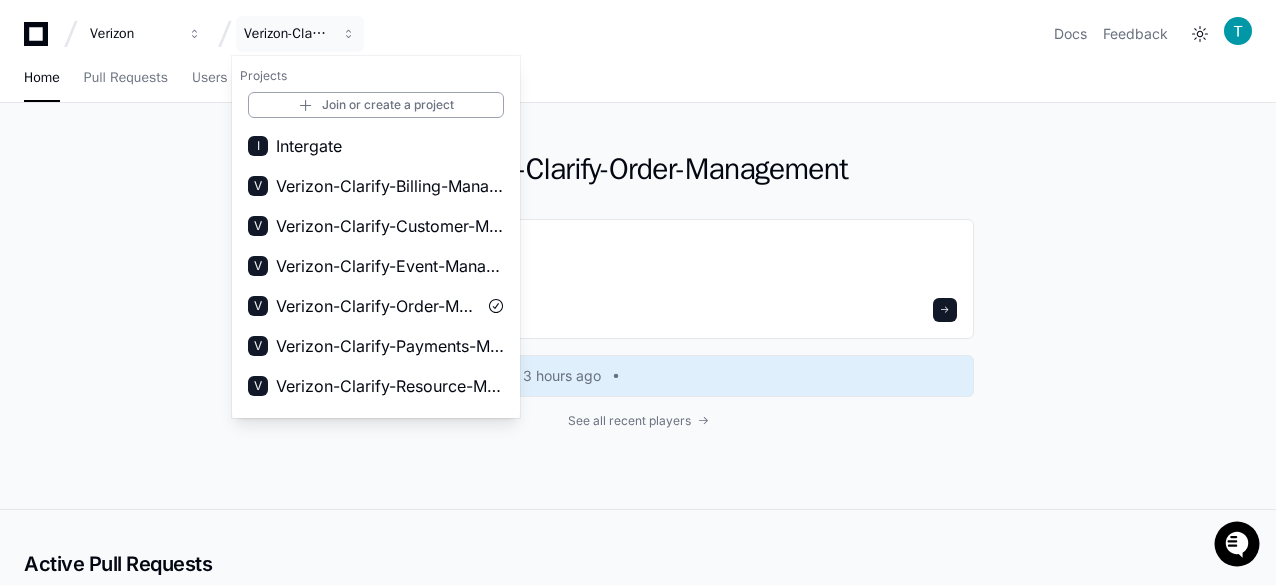 click on "Verizon-Clarify-Order-Management  187 repos Feature/tmf certs  was created 3 hours ago See all recent players" 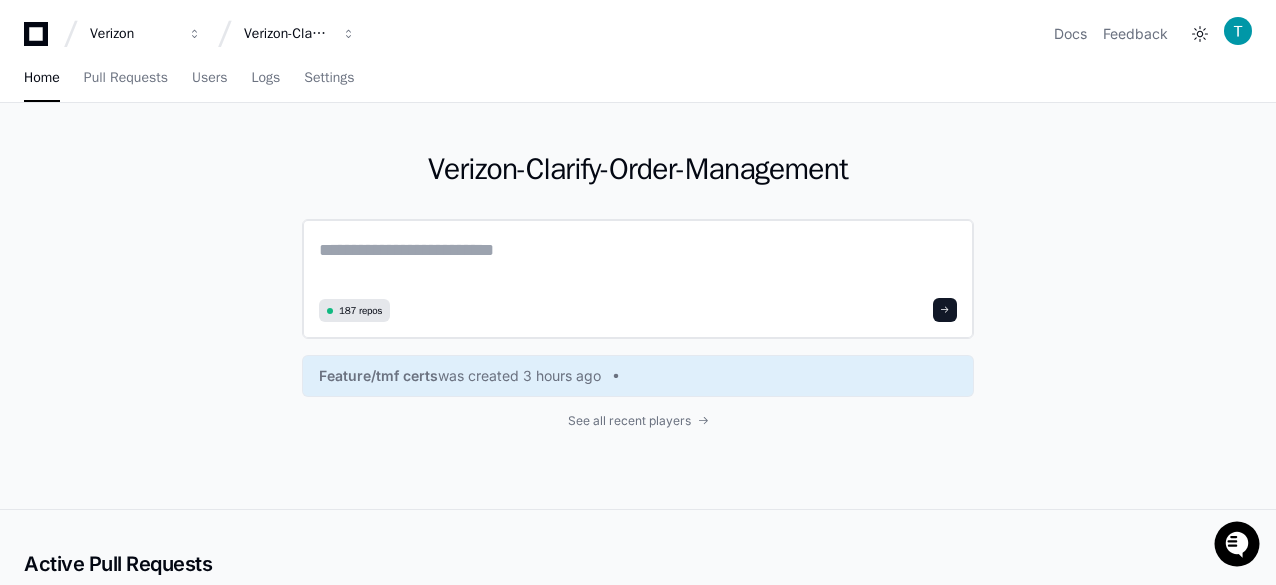 click 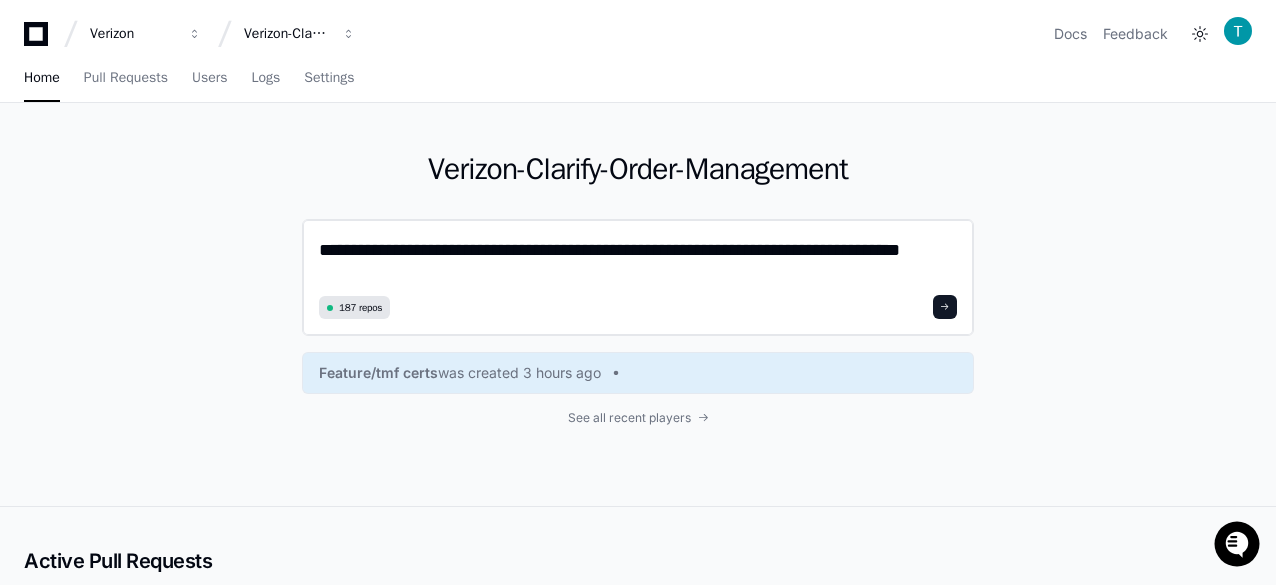 click on "**********" 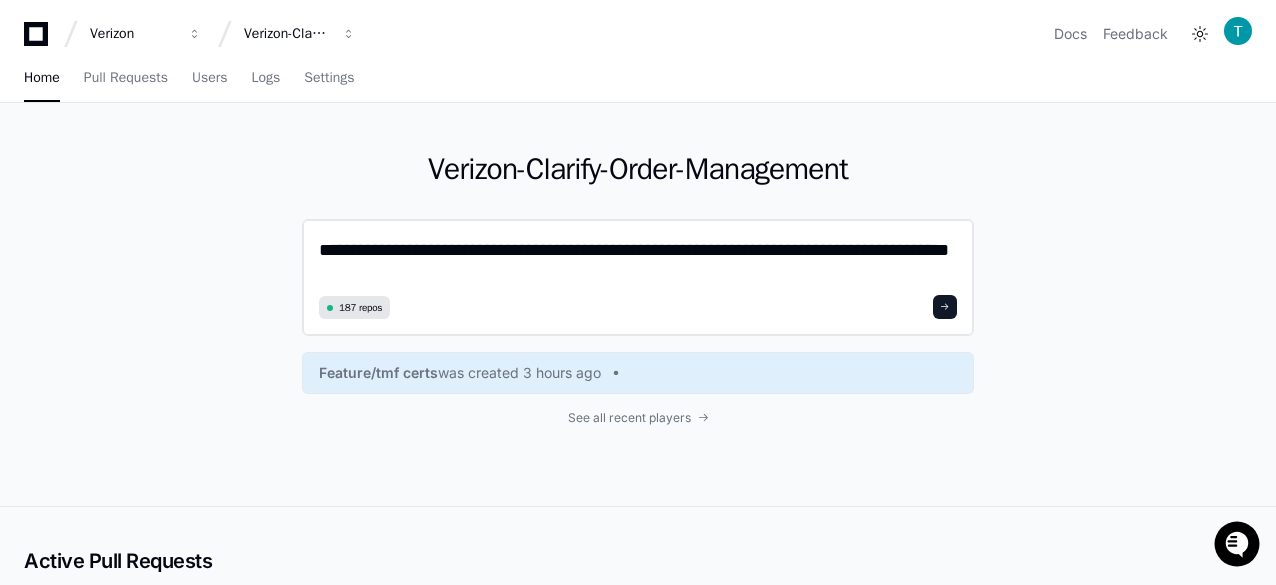 scroll, scrollTop: 0, scrollLeft: 0, axis: both 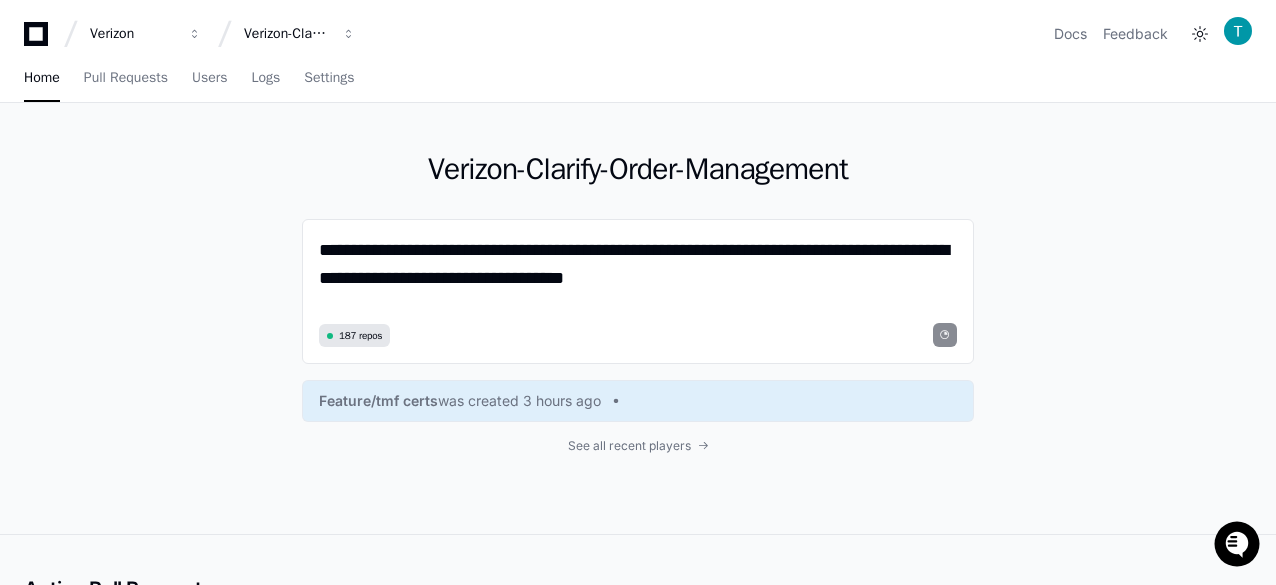 type on "**********" 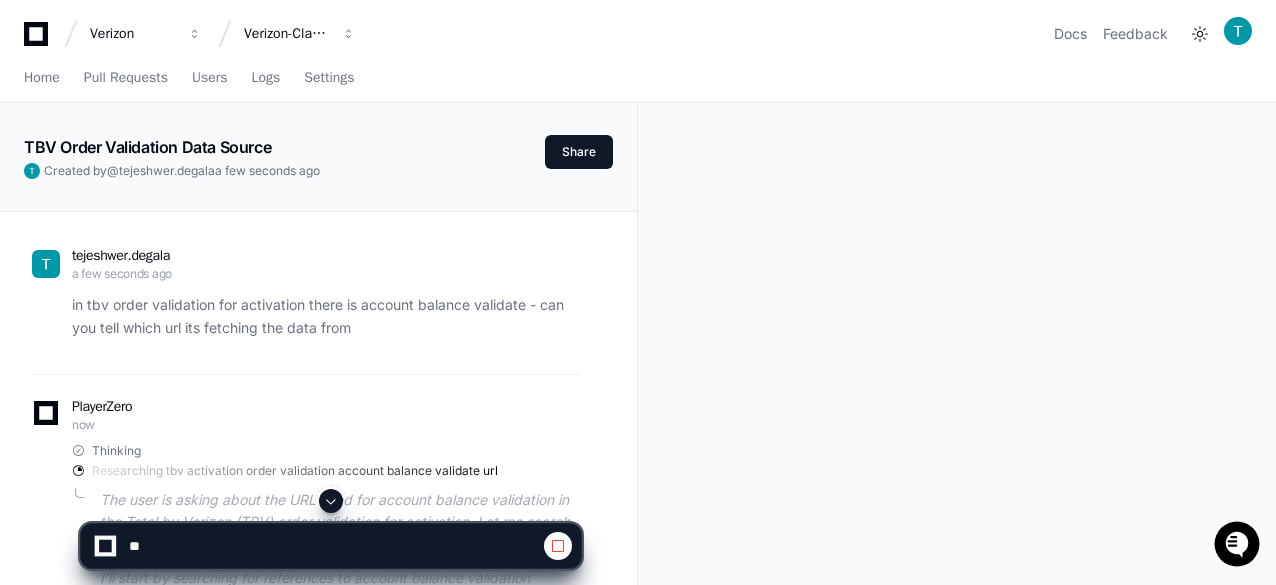 click on "in tbv order validation for activation there is account balance validate - can you tell which url its fetching the data from" 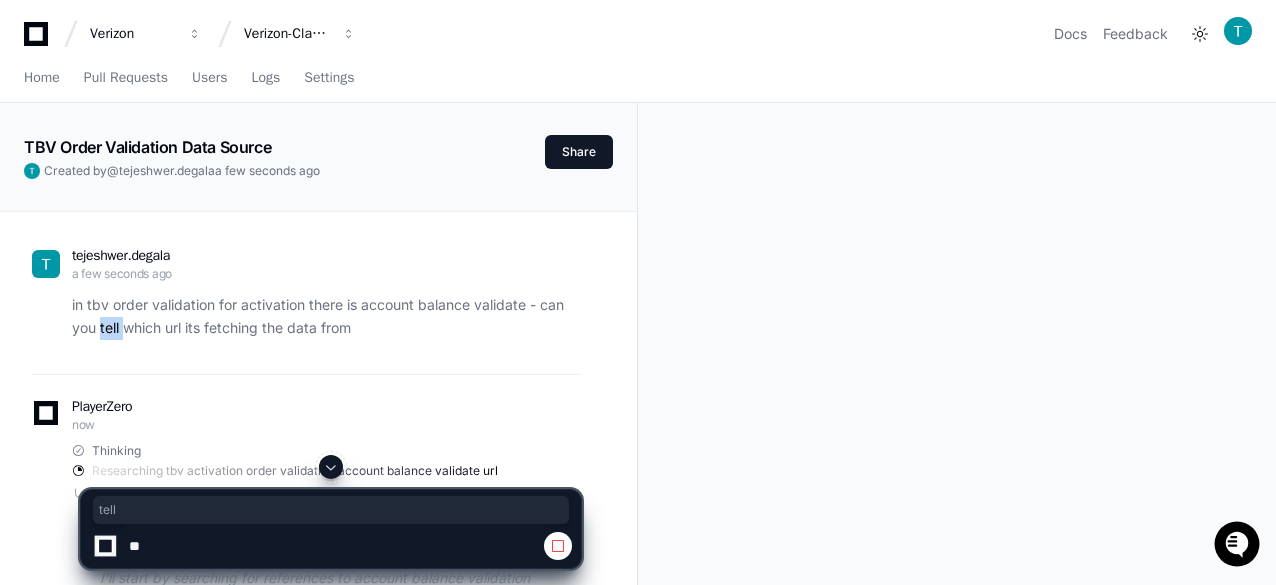 click on "in tbv order validation for activation there is account balance validate - can you tell which url its fetching the data from" 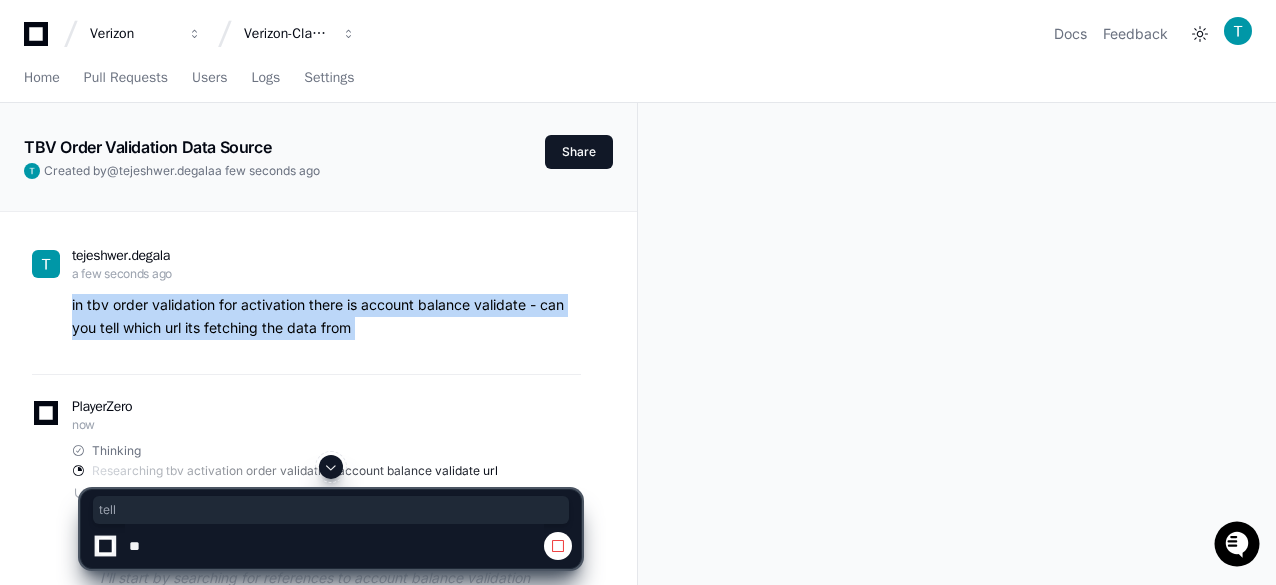 click on "in tbv order validation for activation there is account balance validate - can you tell which url its fetching the data from" 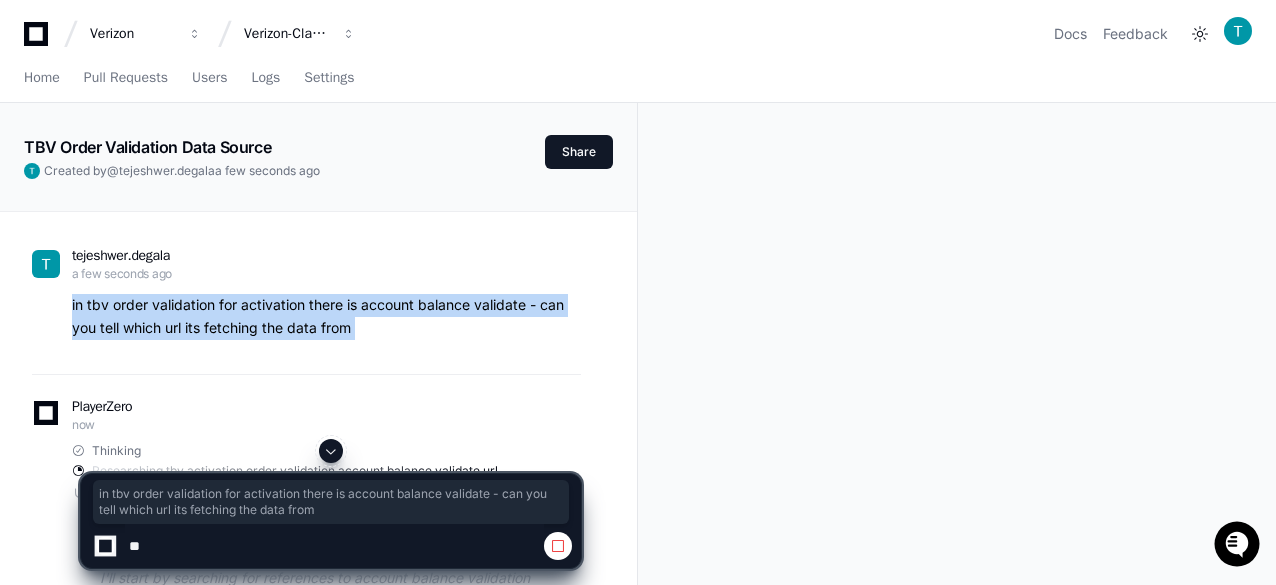 click on "in tbv order validation for activation there is account balance validate - can you tell which url its fetching the data from" 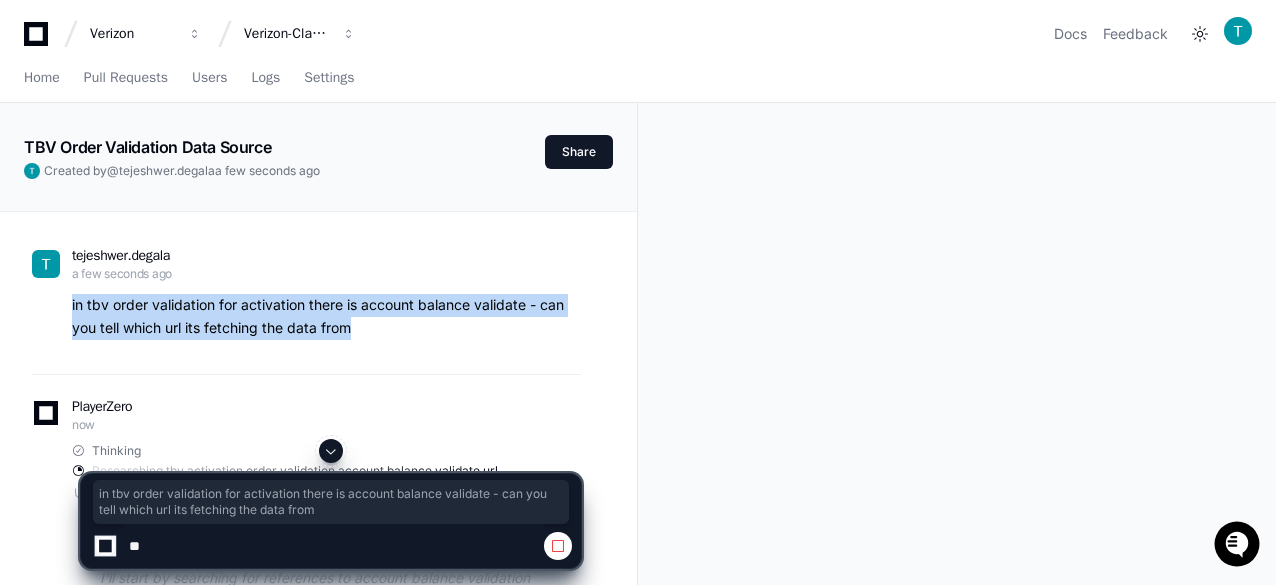 drag, startPoint x: 67, startPoint y: 306, endPoint x: 364, endPoint y: 323, distance: 297.48615 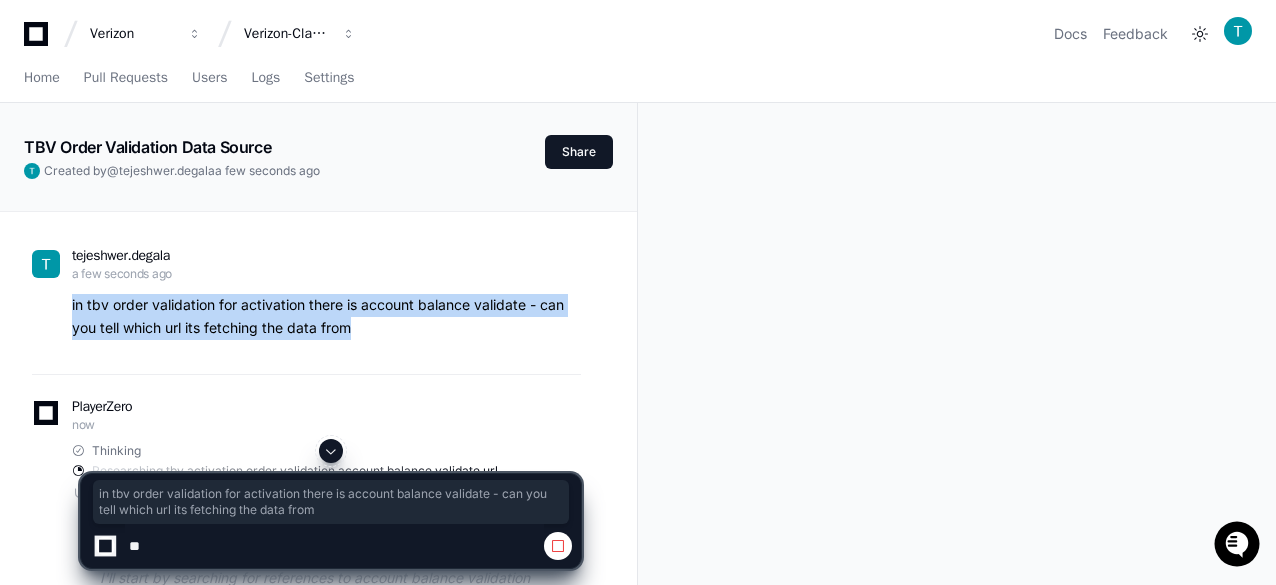 click on "in tbv order validation for activation there is account balance validate - can you tell which url its fetching the data from" 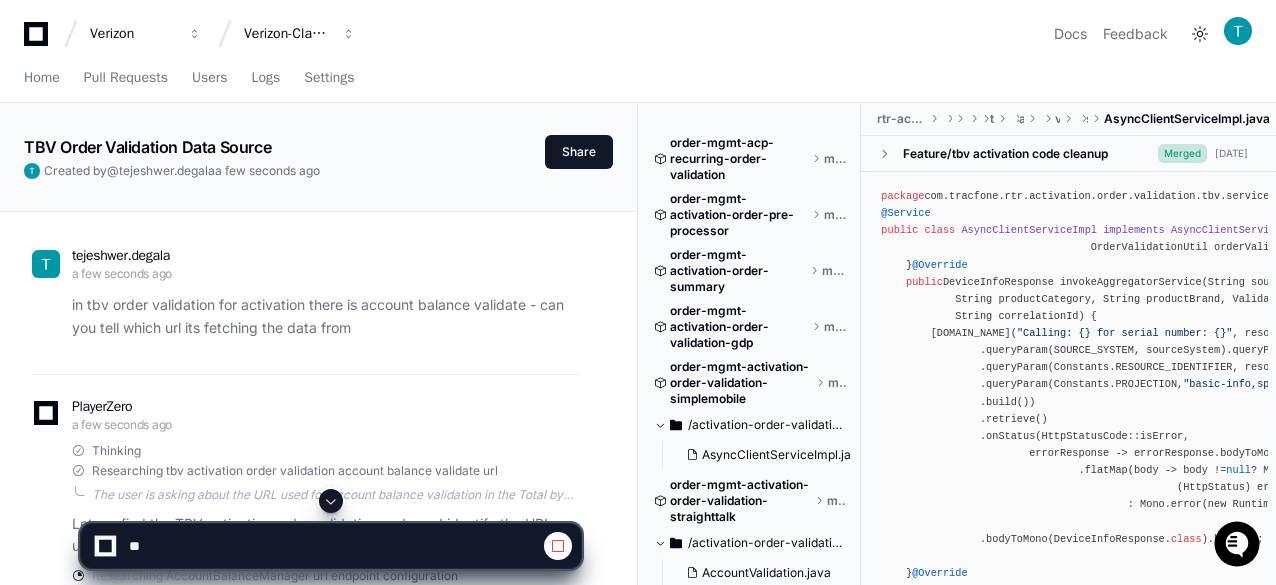 click on "tejeshwer.degala a few seconds ago in tbv order validation for activation there is account balance validate - can you tell which url its fetching the data from
PlayerZero a few seconds ago Thinking Researching tbv activation order validation account balance validate url  The user is asking about the URL used for account balance validation in the Total by Verizon (TBV) order validation for activation. Let me search for relevant information about this feature in the codebase.
I'll start by searching for references to account balance validation specifically in TBV activation order validation code:
1. First, let's identify which repository likely contains the TBV activation order validation code
2. Then look for account balance validation functionality in that codebase
3. Finally, extract the URL being used to fetch the data
Let me search for "tbv activation order validation" to identify the relevant repositories first." 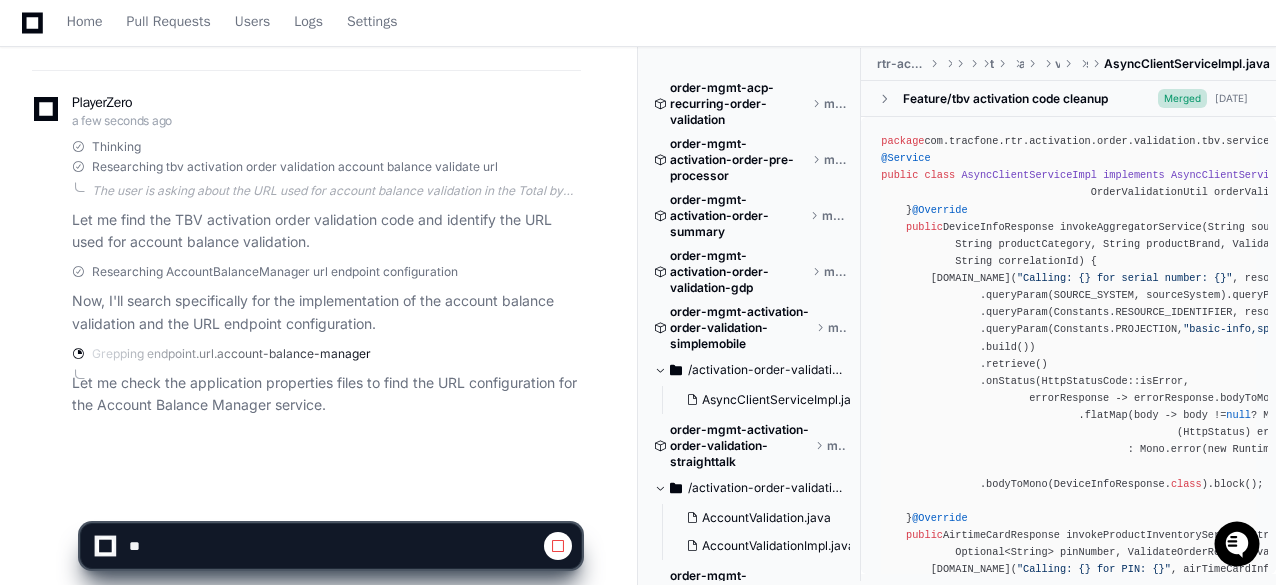scroll, scrollTop: 324, scrollLeft: 0, axis: vertical 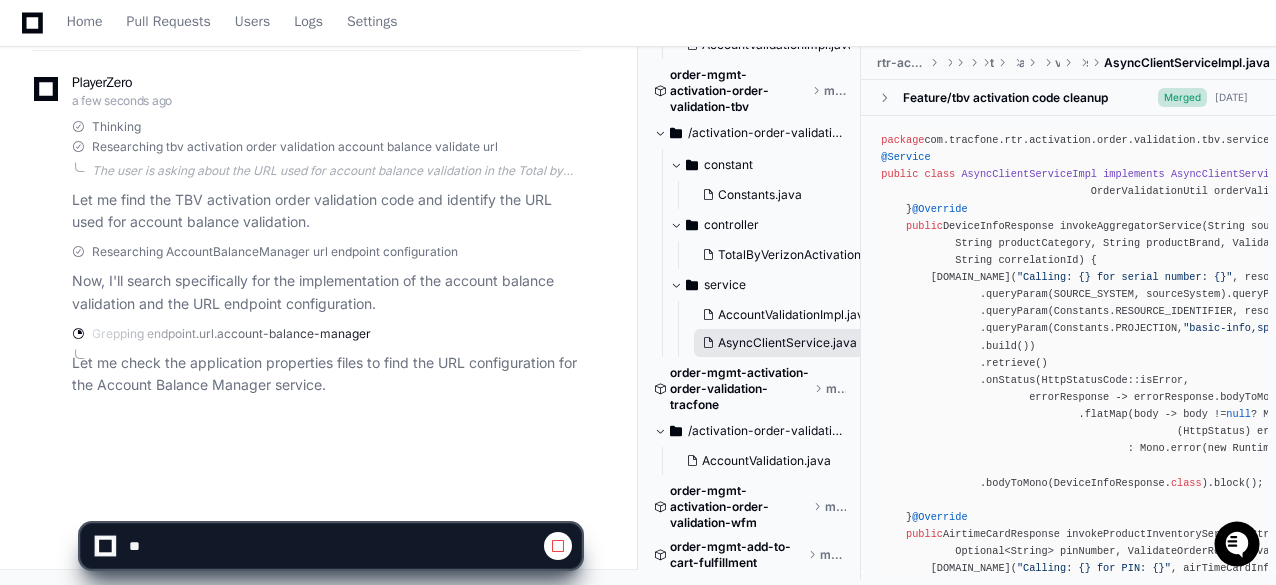 click on "AsyncClientService.java" 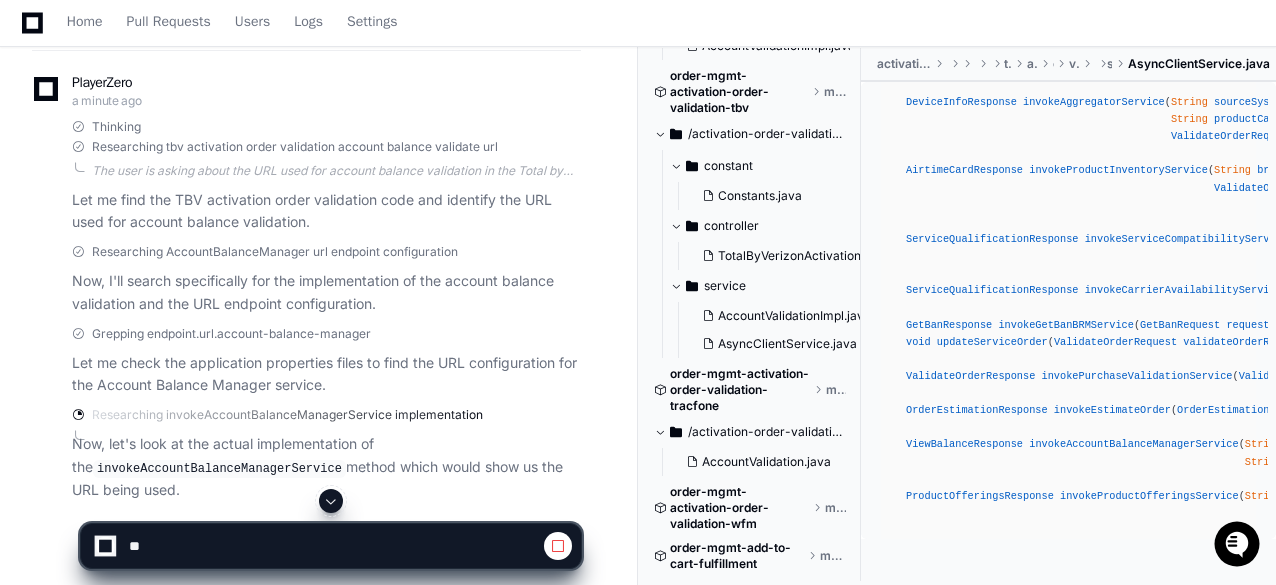 scroll, scrollTop: 174, scrollLeft: 0, axis: vertical 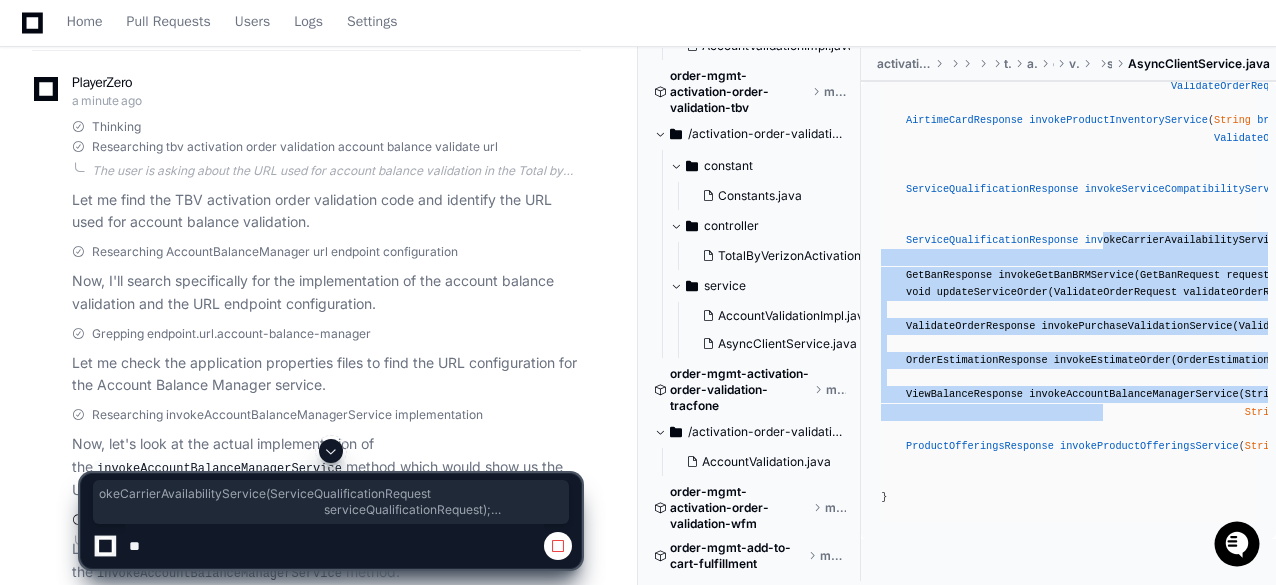 drag, startPoint x: 1086, startPoint y: 247, endPoint x: 1085, endPoint y: 409, distance: 162.00308 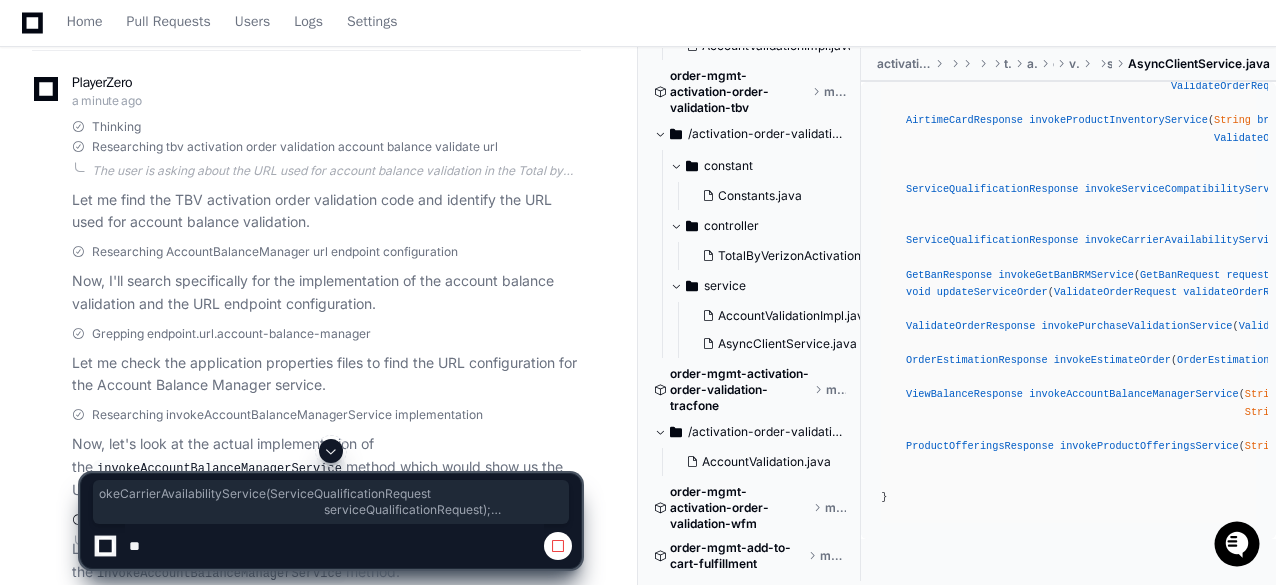 click on "package   com . tracfone . activation . order . validation . tbv . service ;
import   com . tracfone . activation . order . validation . tbv . model .*;
import   java . util . Optional ;
public   interface   AsyncClientService   {
DeviceInfoResponse   invokeAggregatorService ( String   sourceSystem ,   String   language ,   String   resourceIdentifier ,
String   productCategory ,   String   productBrand ,
ValidateOrderRequest   validateOrderRequest ) ;
AirtimeCardResponse   invokeProductInventoryService ( String   brandName ,   String   sourceSystem ,   Optional < String >   pinNumber ,
ValidateOrderRequest   validateOrderRequest ) ;
ServiceQualificationResponse   invokeServiceCompatibilityService ( ServiceQualificationRequest
) ;
( ) ;" 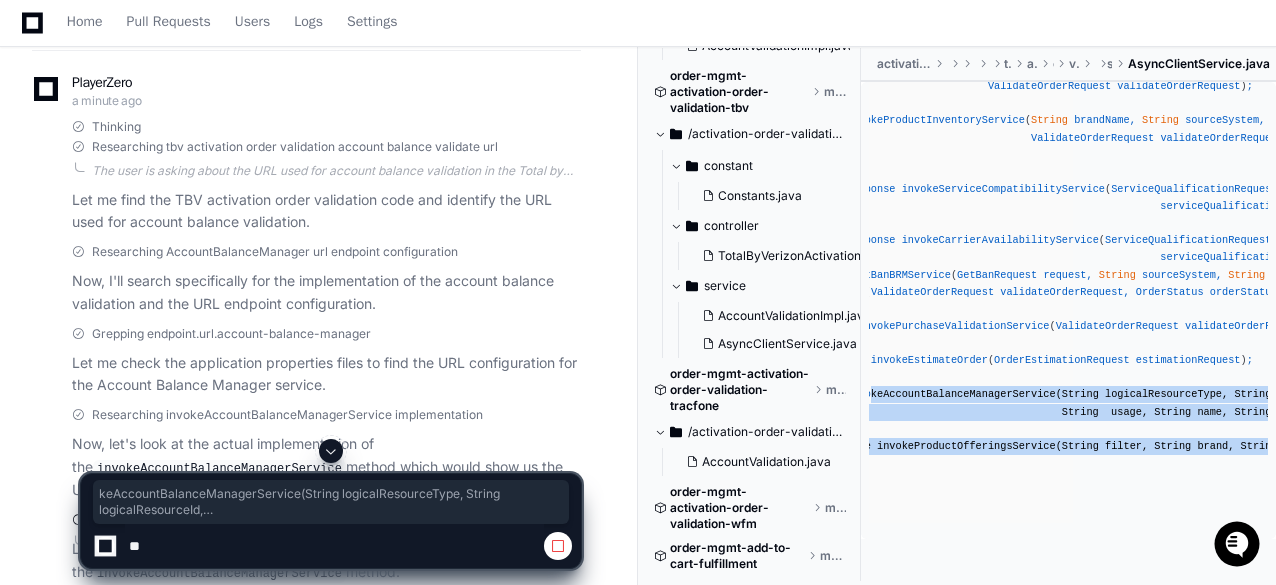 scroll, scrollTop: 0, scrollLeft: 435, axis: horizontal 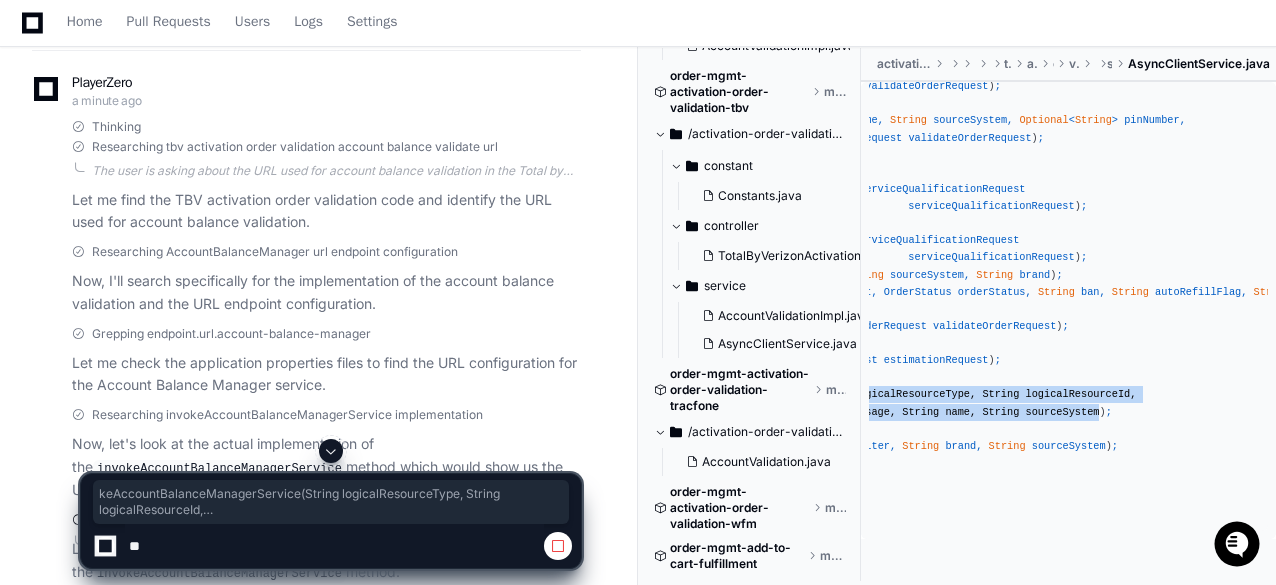 drag, startPoint x: 1042, startPoint y: 393, endPoint x: 1048, endPoint y: 407, distance: 15.231546 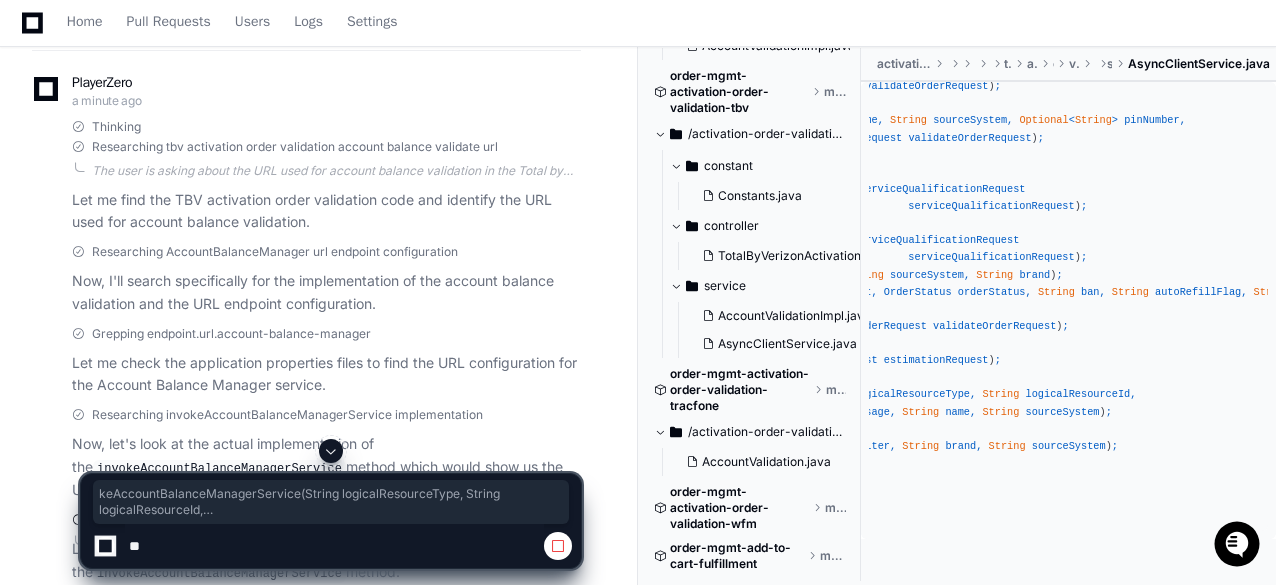 drag, startPoint x: 1062, startPoint y: 407, endPoint x: 1073, endPoint y: 407, distance: 11 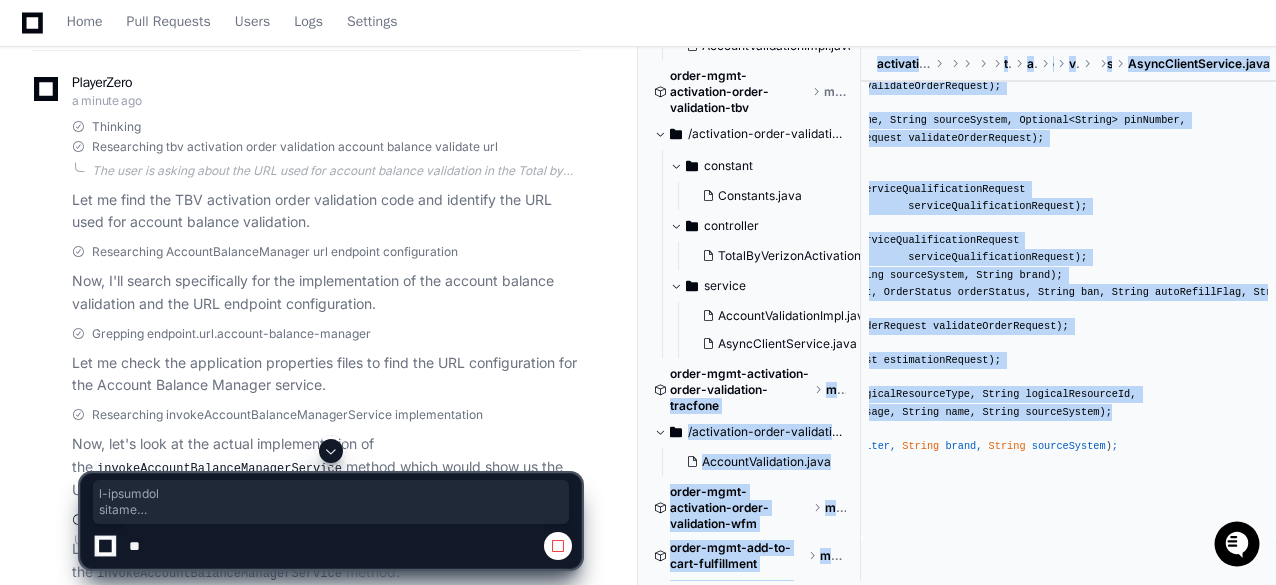 scroll, scrollTop: 0, scrollLeft: 0, axis: both 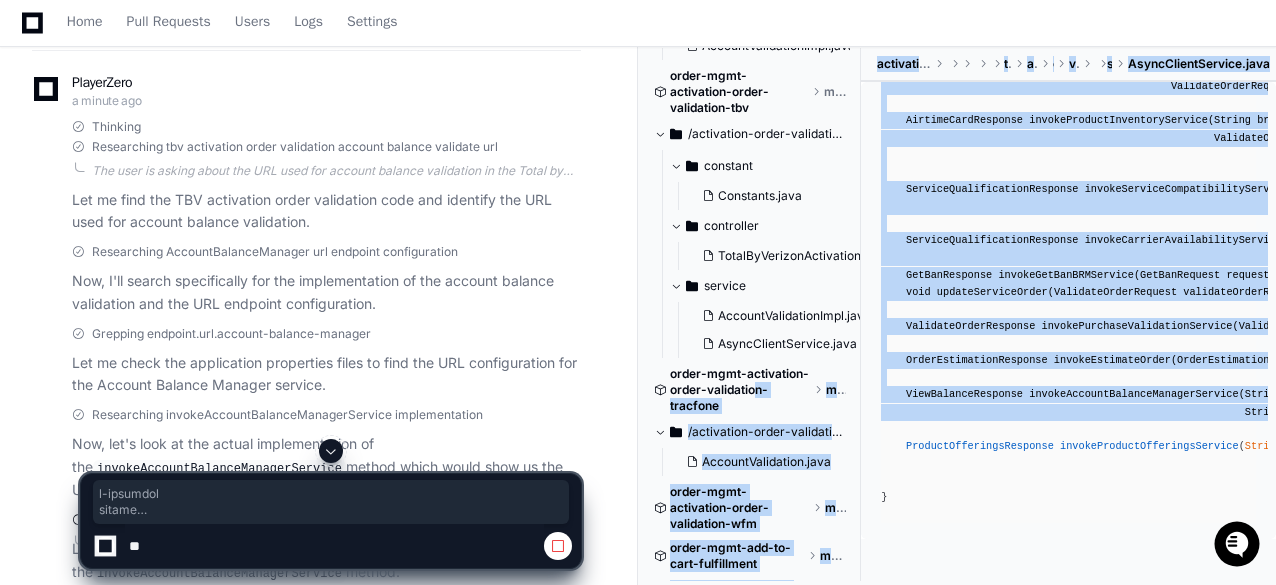 drag, startPoint x: 1070, startPoint y: 407, endPoint x: 756, endPoint y: 397, distance: 314.1592 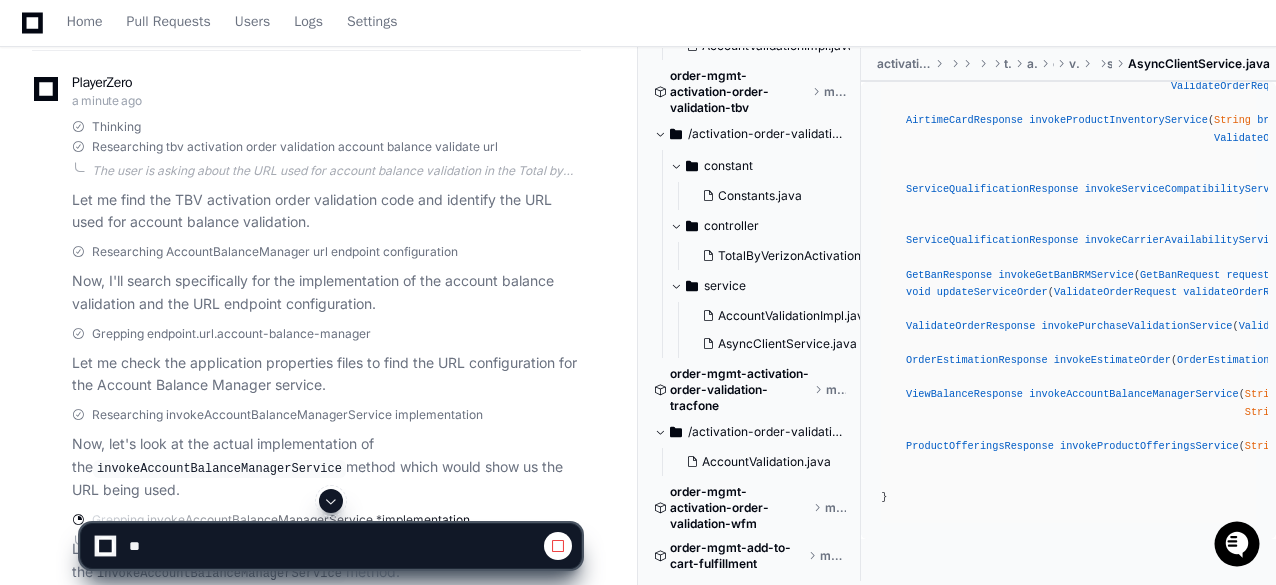 click on "package   com . tracfone . activation . order . validation . tbv . service ;
import   com . tracfone . activation . order . validation . tbv . model .*;
import   java . util . Optional ;
public   interface   AsyncClientService   {
DeviceInfoResponse   invokeAggregatorService ( String   sourceSystem ,   String   language ,   String   resourceIdentifier ,
String   productCategory ,   String   productBrand ,
ValidateOrderRequest   validateOrderRequest ) ;
AirtimeCardResponse   invokeProductInventoryService ( String   brandName ,   String   sourceSystem ,   Optional < String >   pinNumber ,
ValidateOrderRequest   validateOrderRequest ) ;
ServiceQualificationResponse   invokeServiceCompatibilityService ( ServiceQualificationRequest
) ;
( ) ;" 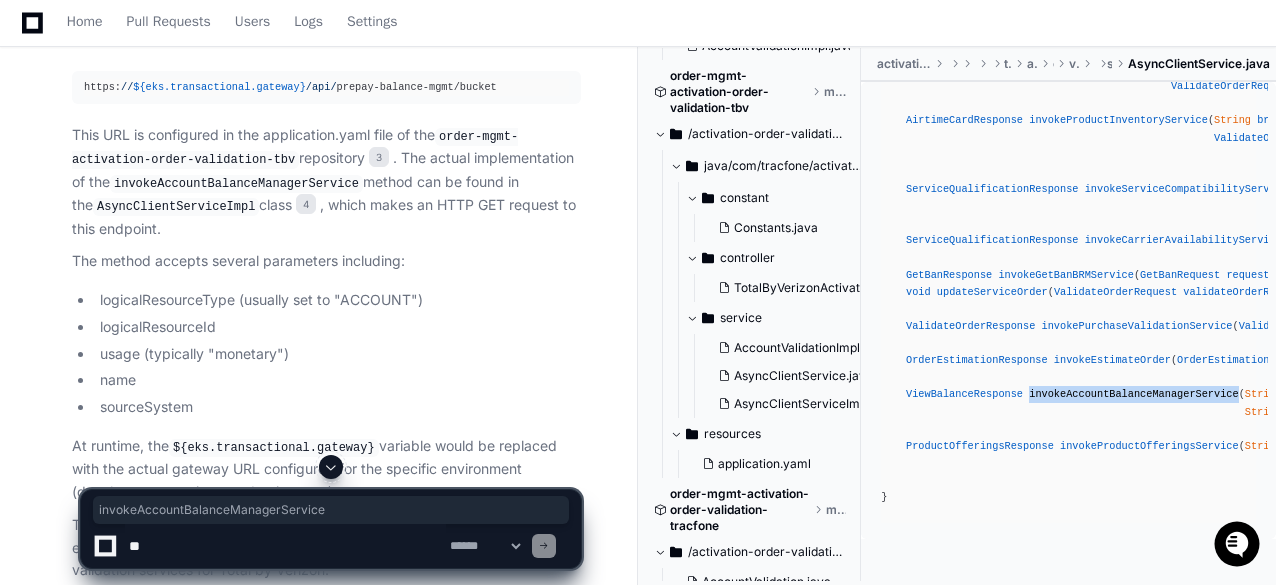 scroll, scrollTop: 1542, scrollLeft: 0, axis: vertical 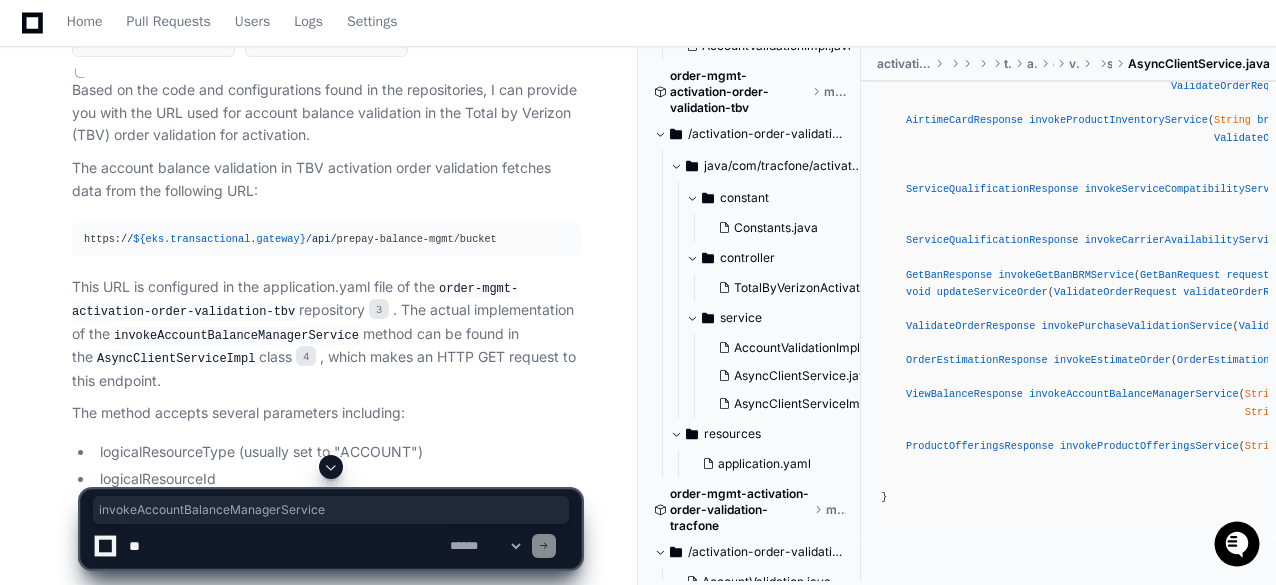 click on "order-mgmt-activation-order-validation-tbv" 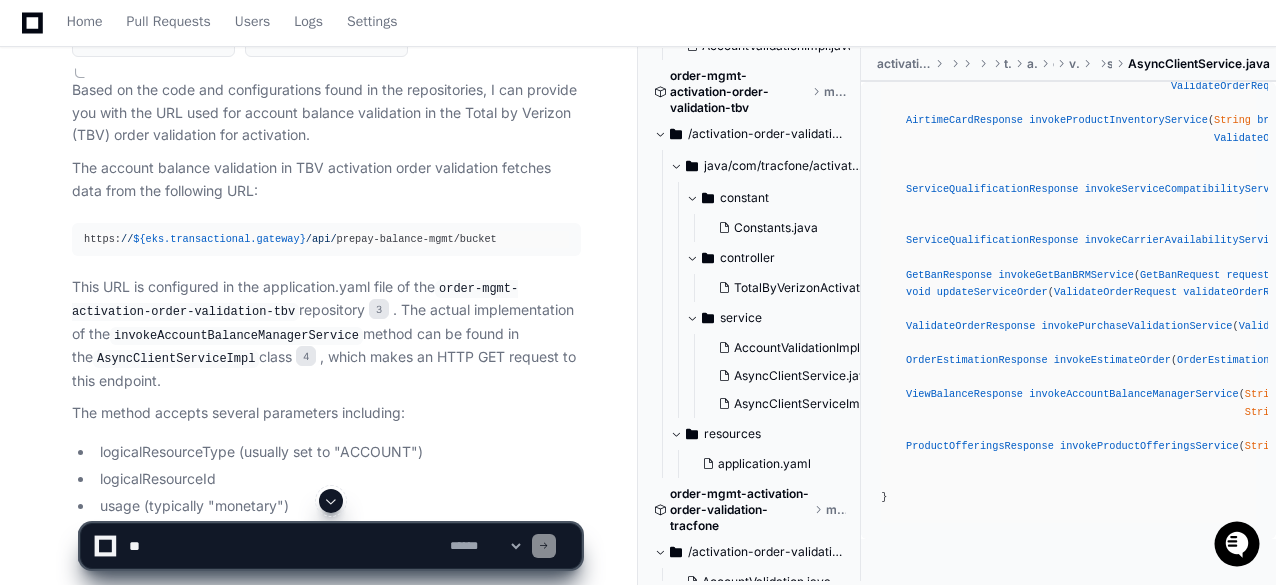 click on "${eks.transactional.gateway}" 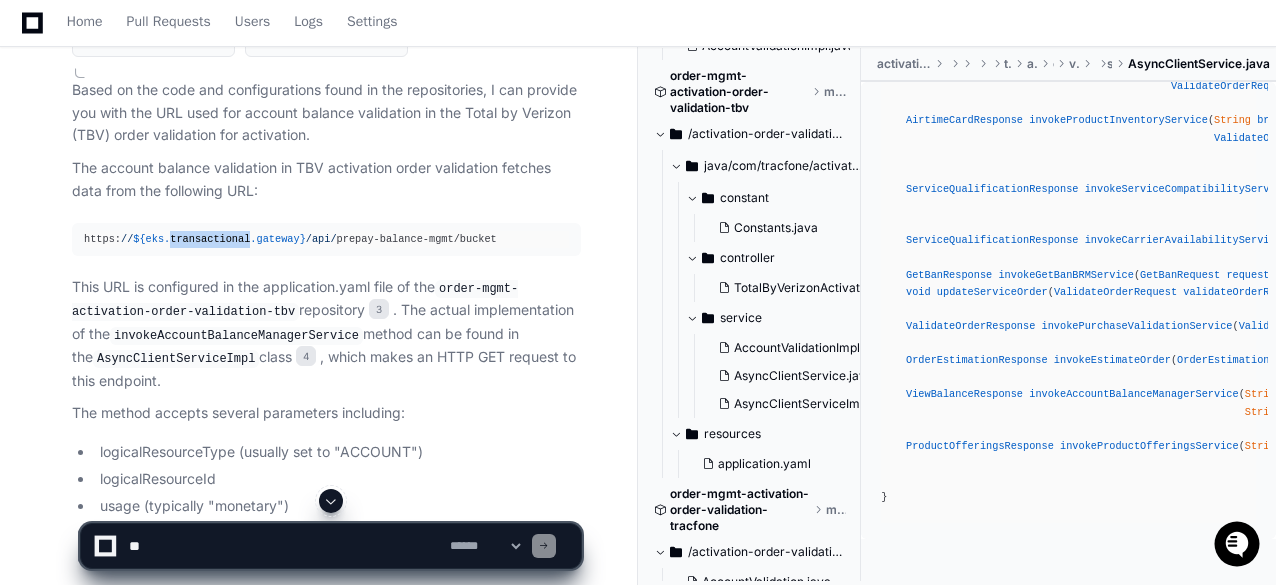 click on "${eks.transactional.gateway}" 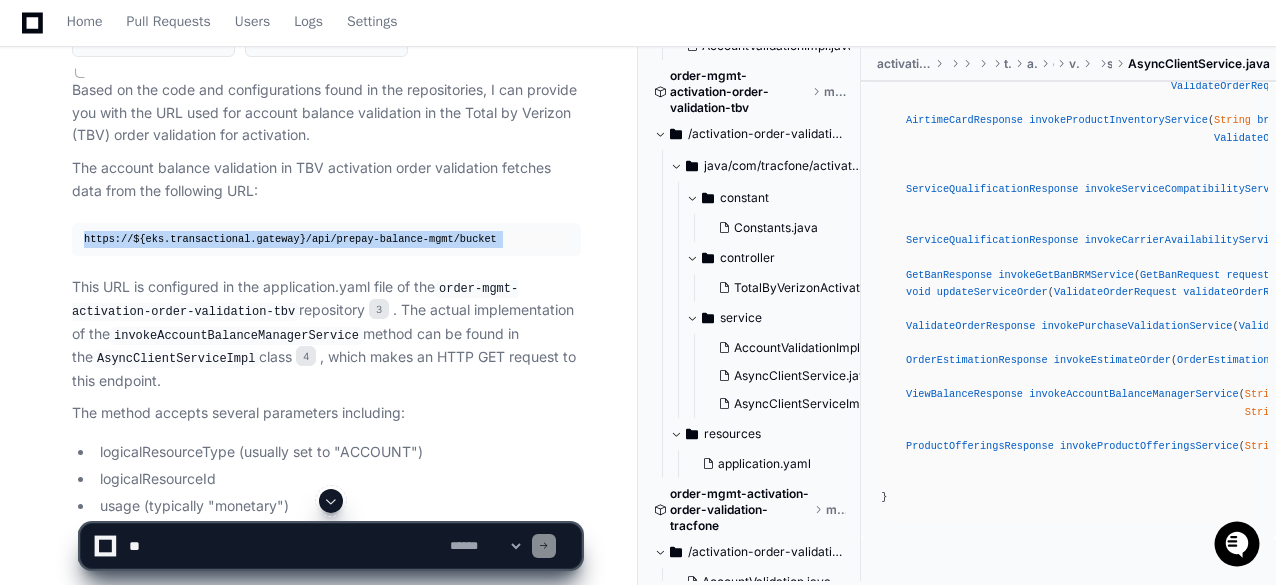 click on "${eks.transactional.gateway}" 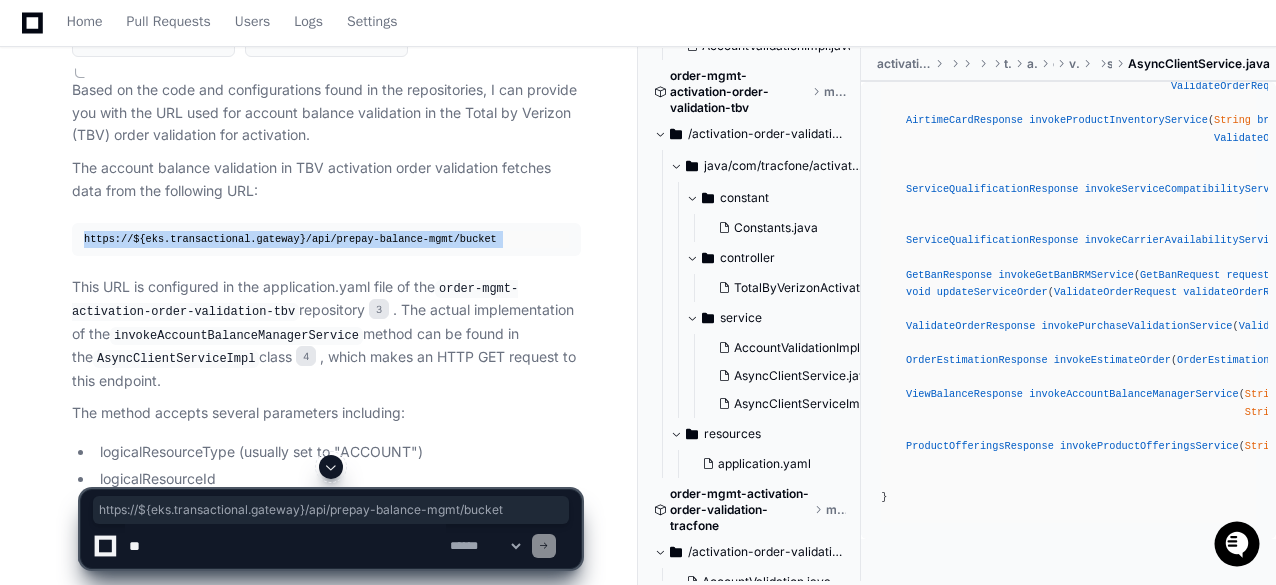 copy on "https: // ${eks.transactional.gateway} /api/ prepay-balance-mgmt/bucket" 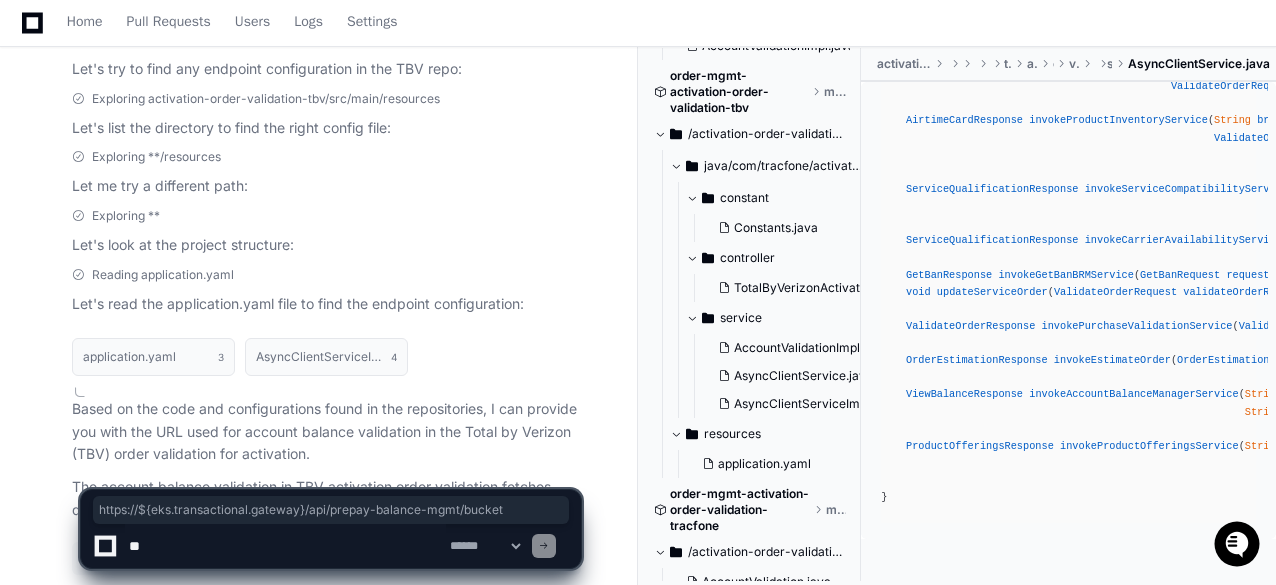 scroll, scrollTop: 1042, scrollLeft: 0, axis: vertical 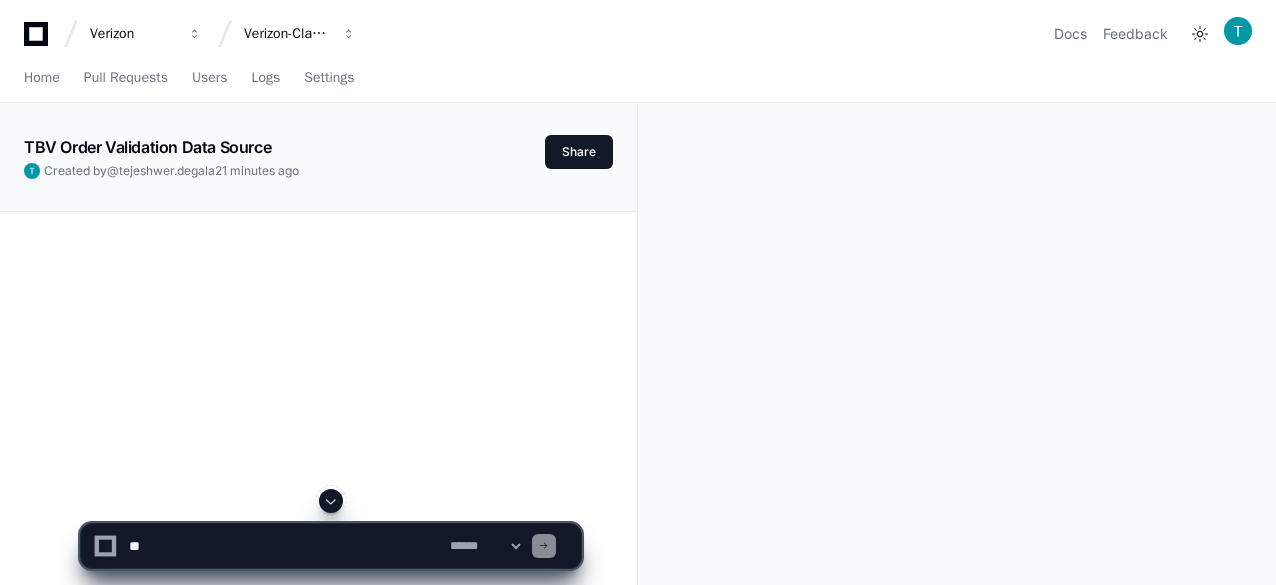 click 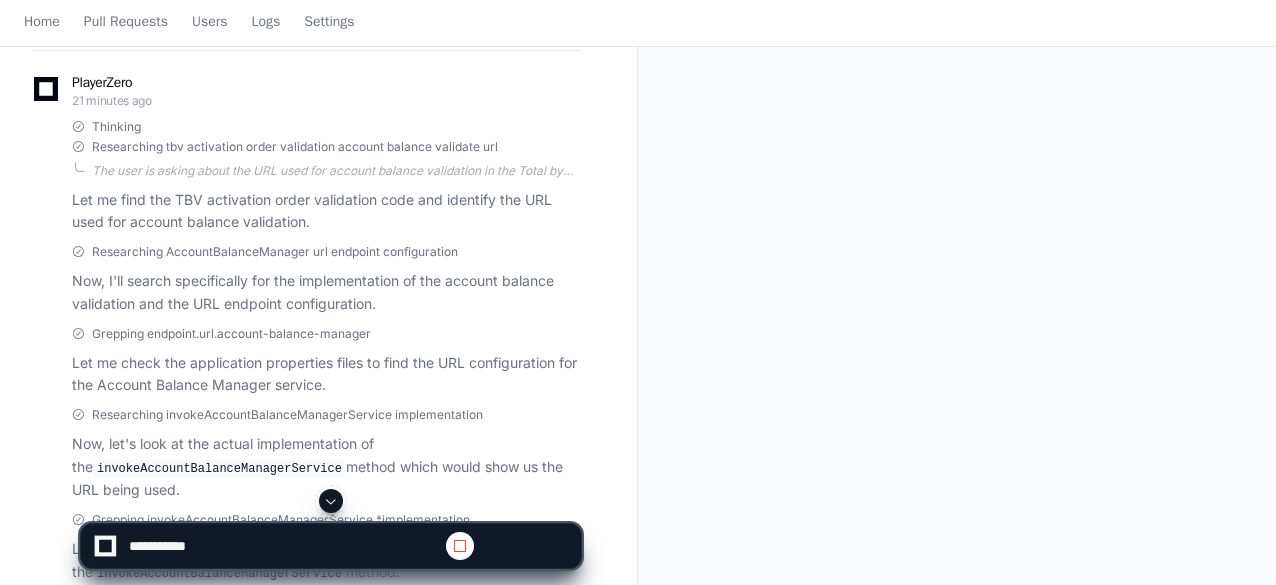 scroll, scrollTop: 512, scrollLeft: 0, axis: vertical 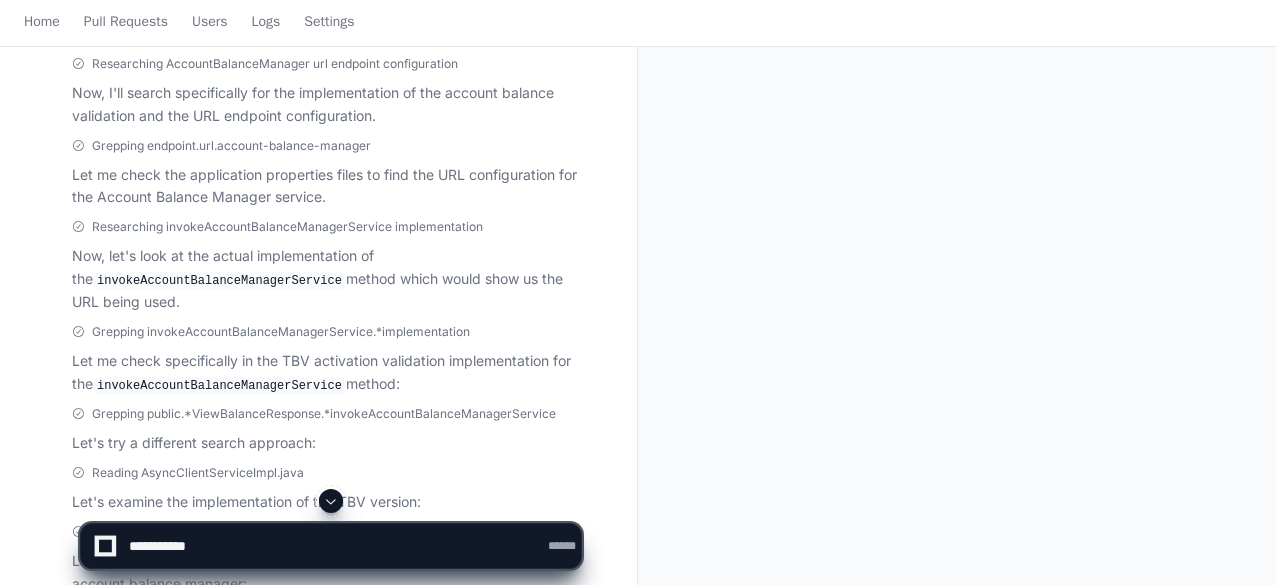 click 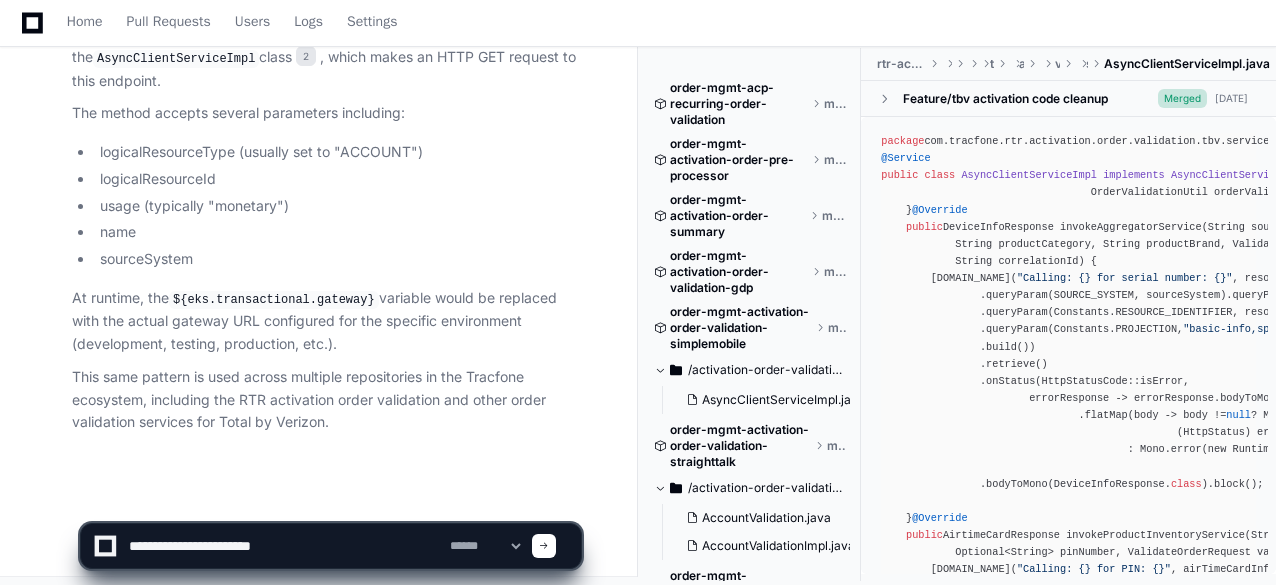 scroll, scrollTop: 0, scrollLeft: 0, axis: both 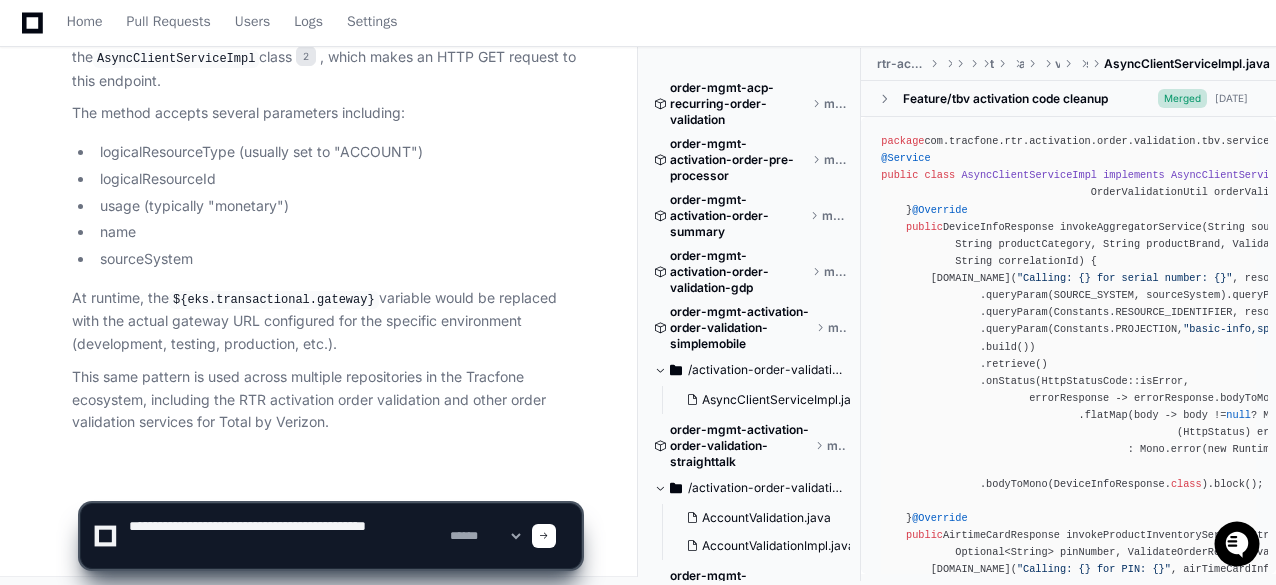 type on "**********" 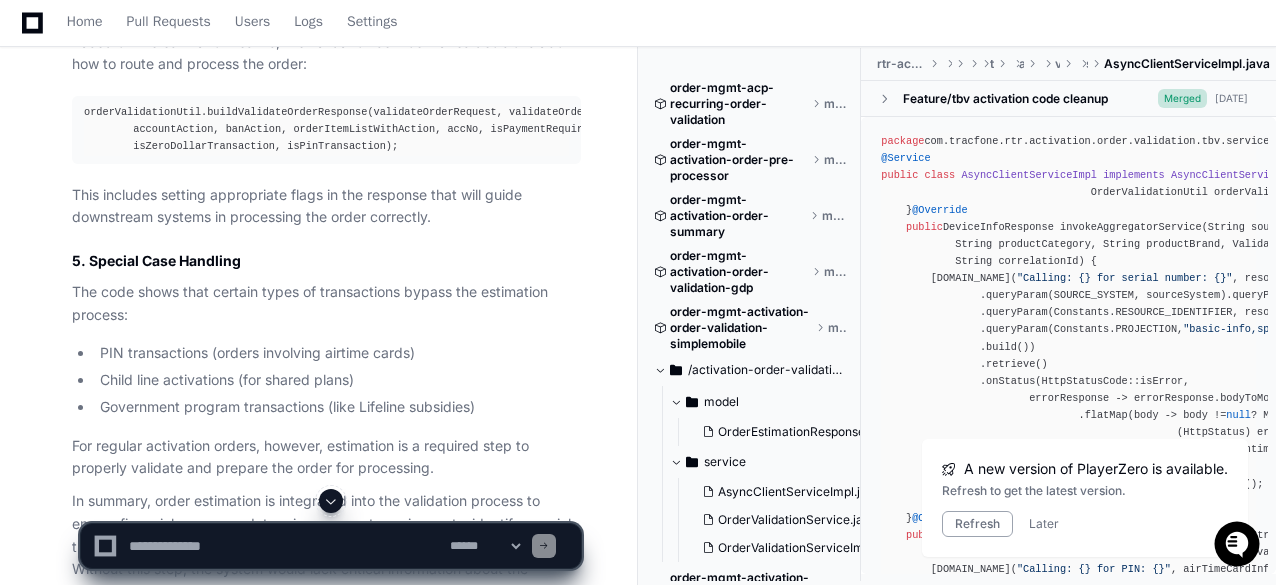 scroll, scrollTop: 3874, scrollLeft: 0, axis: vertical 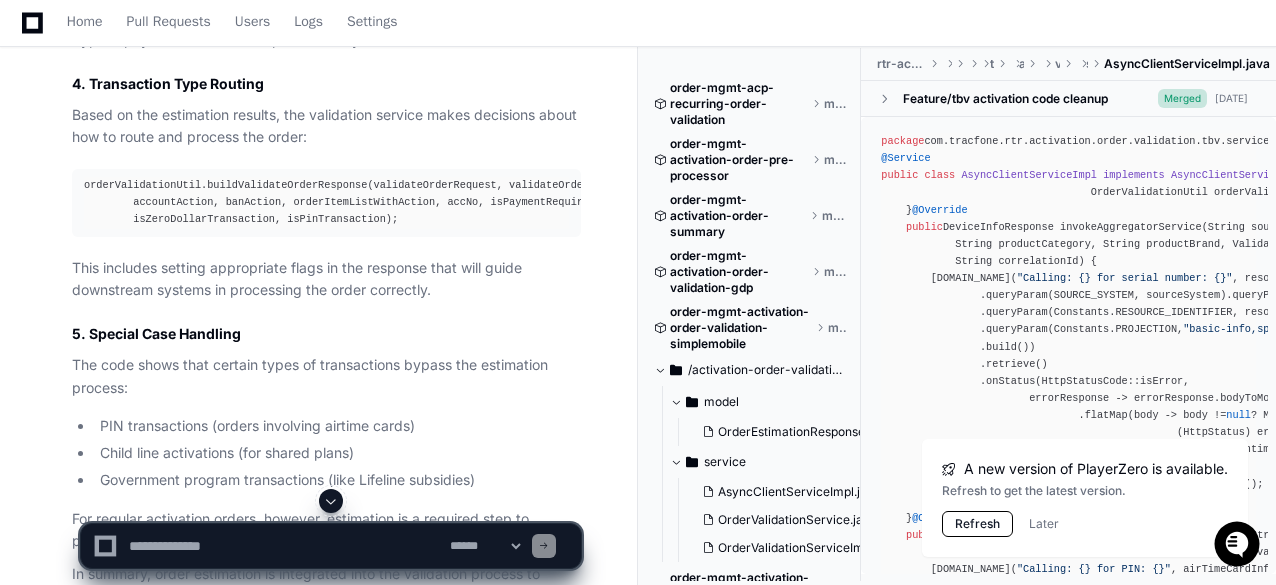 click on "Refresh" at bounding box center (977, 524) 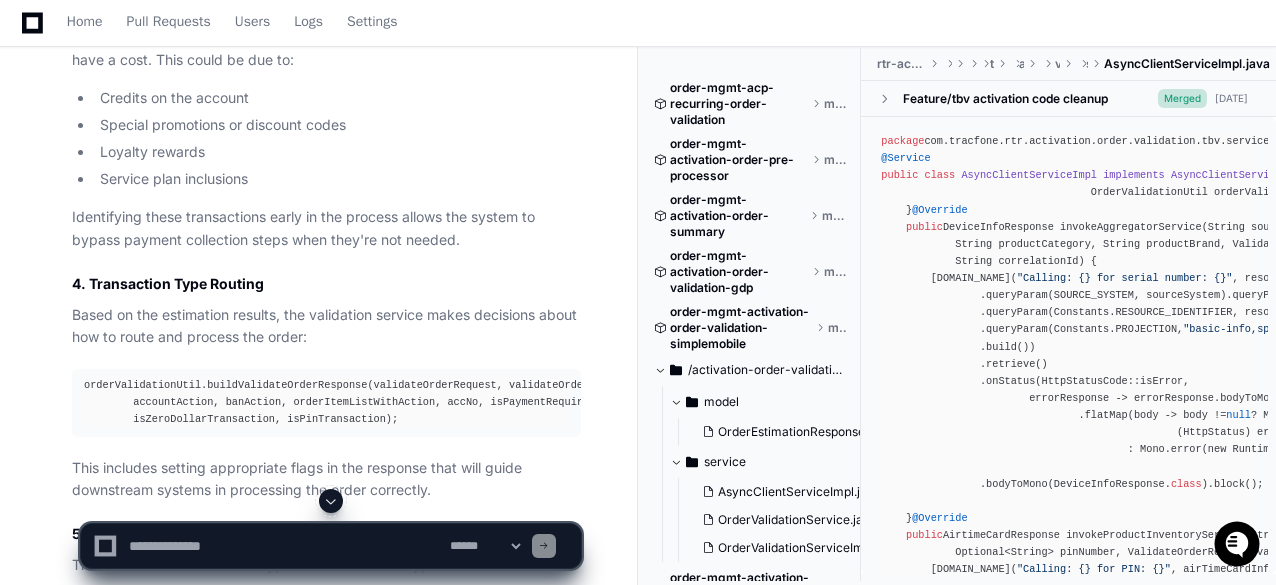 scroll, scrollTop: 3574, scrollLeft: 0, axis: vertical 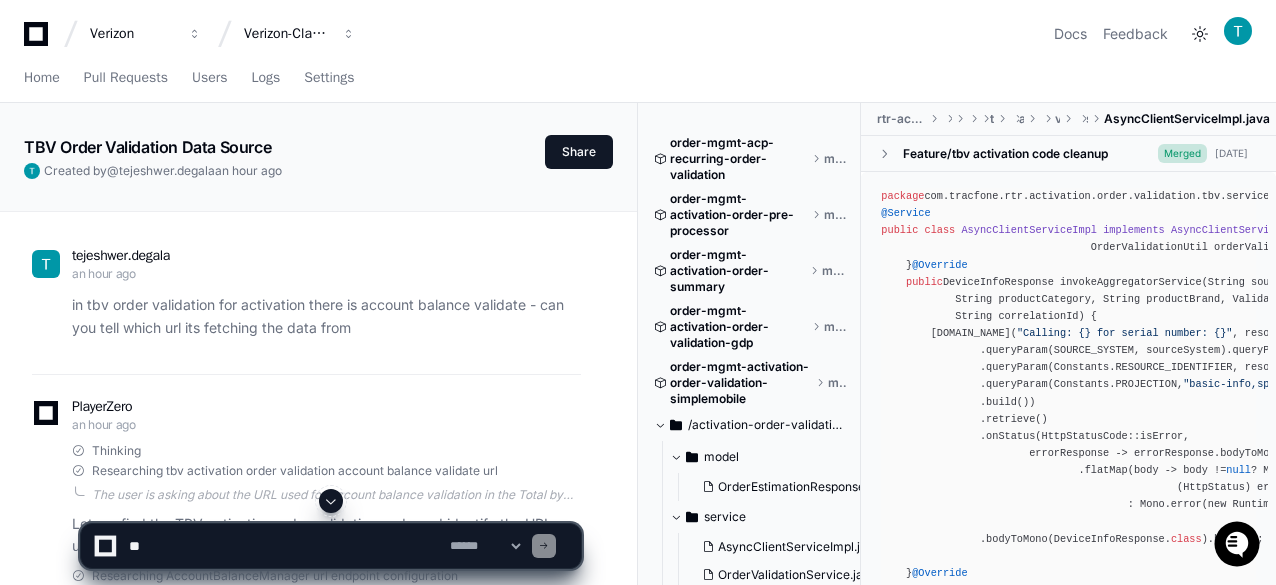 click 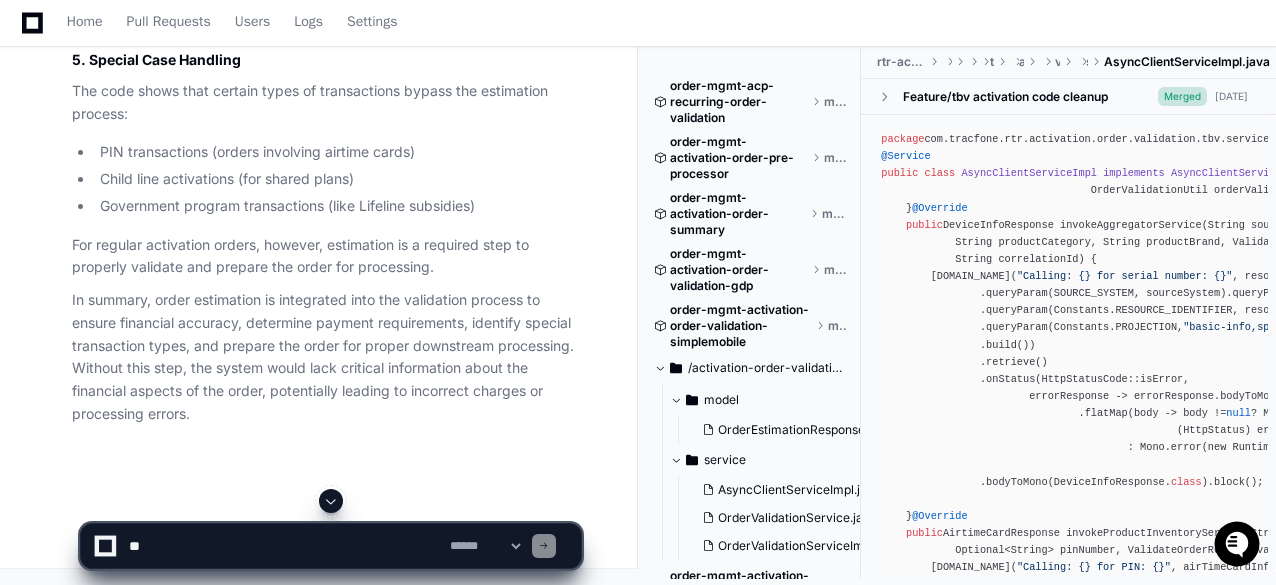 scroll, scrollTop: 4164, scrollLeft: 0, axis: vertical 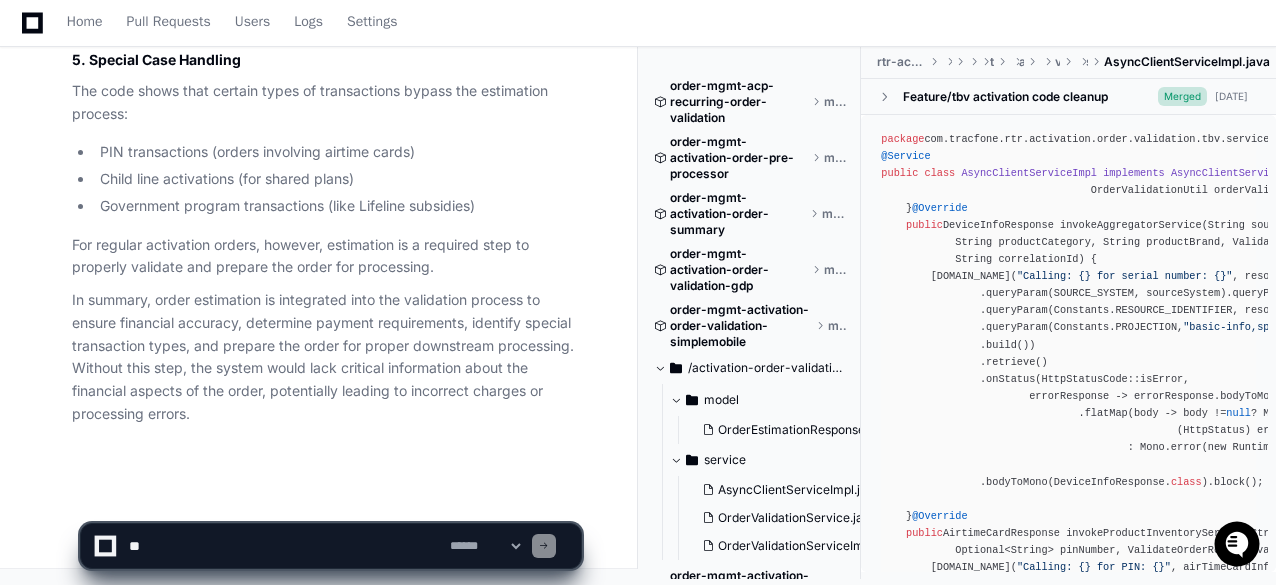 drag, startPoint x: 340, startPoint y: 501, endPoint x: 132, endPoint y: 527, distance: 209.6187 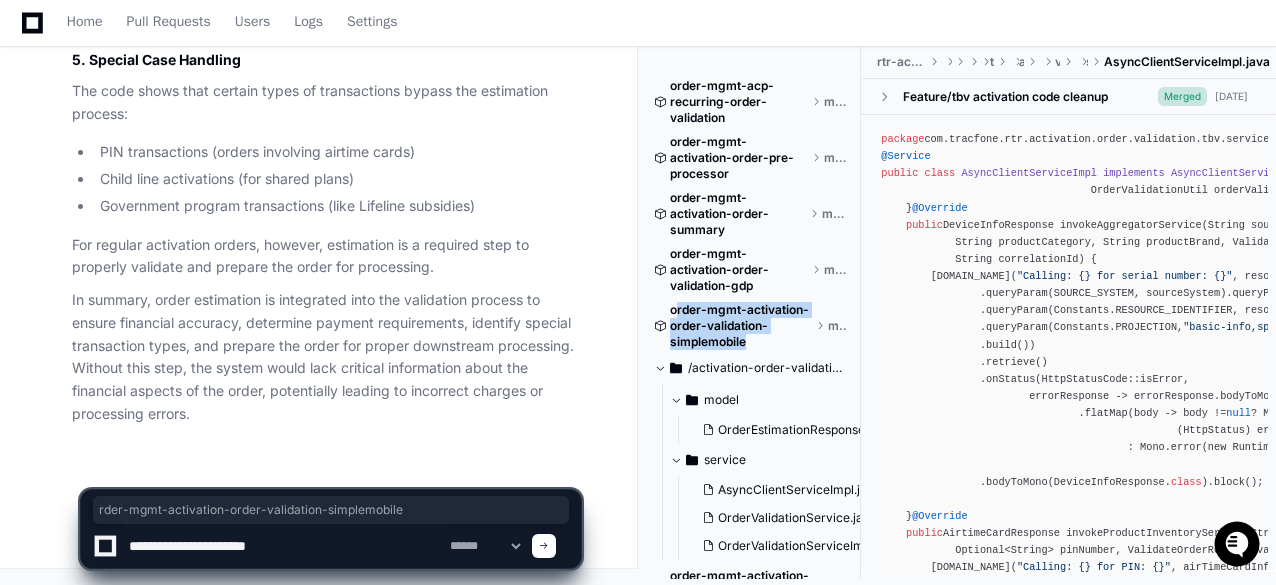 drag, startPoint x: 754, startPoint y: 346, endPoint x: 678, endPoint y: 305, distance: 86.35392 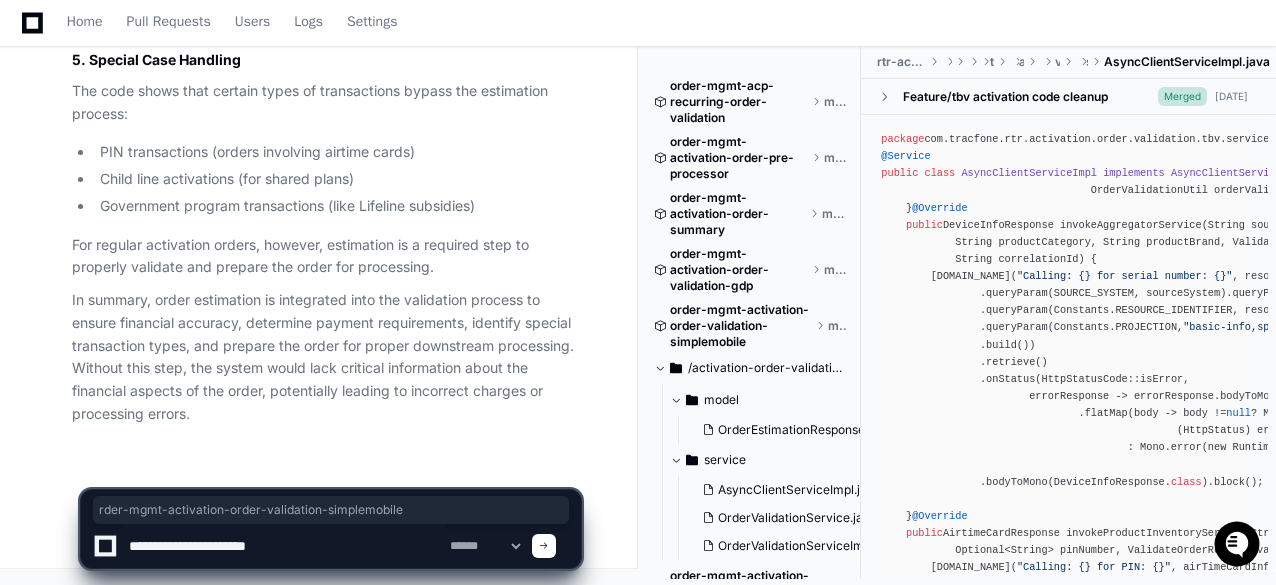 click 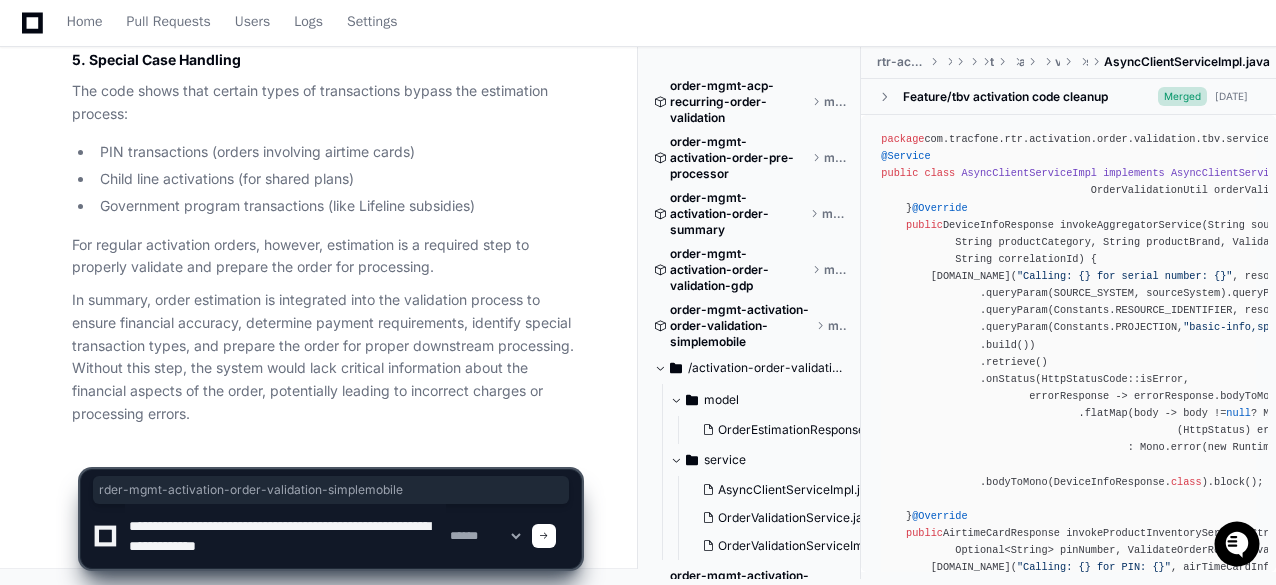 click 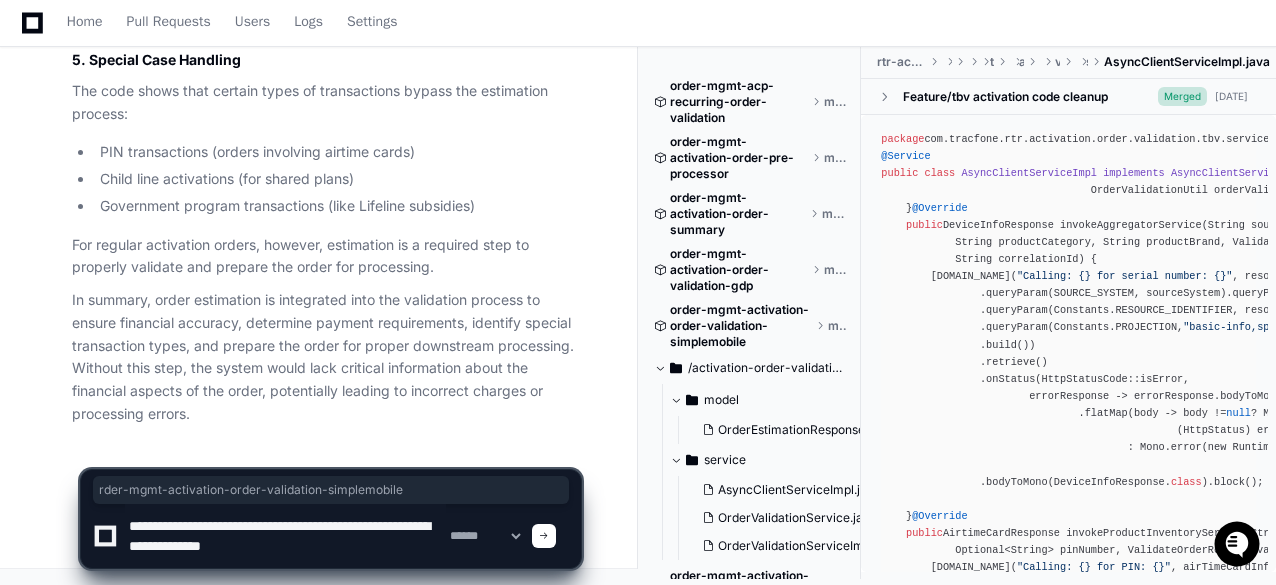 click 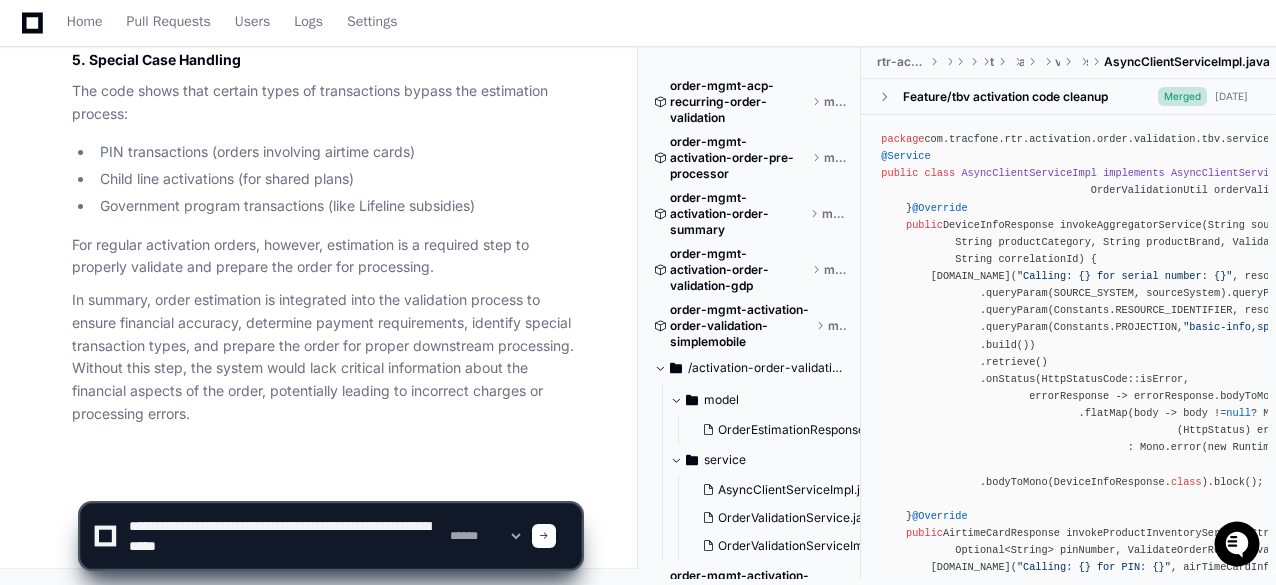 click 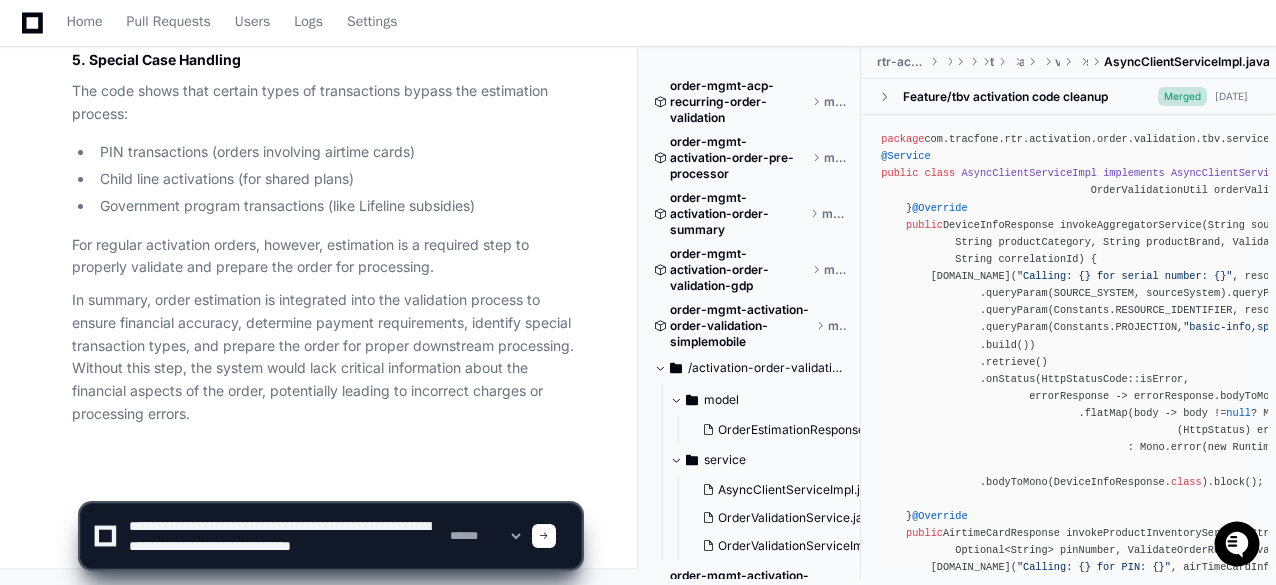 scroll, scrollTop: 6, scrollLeft: 0, axis: vertical 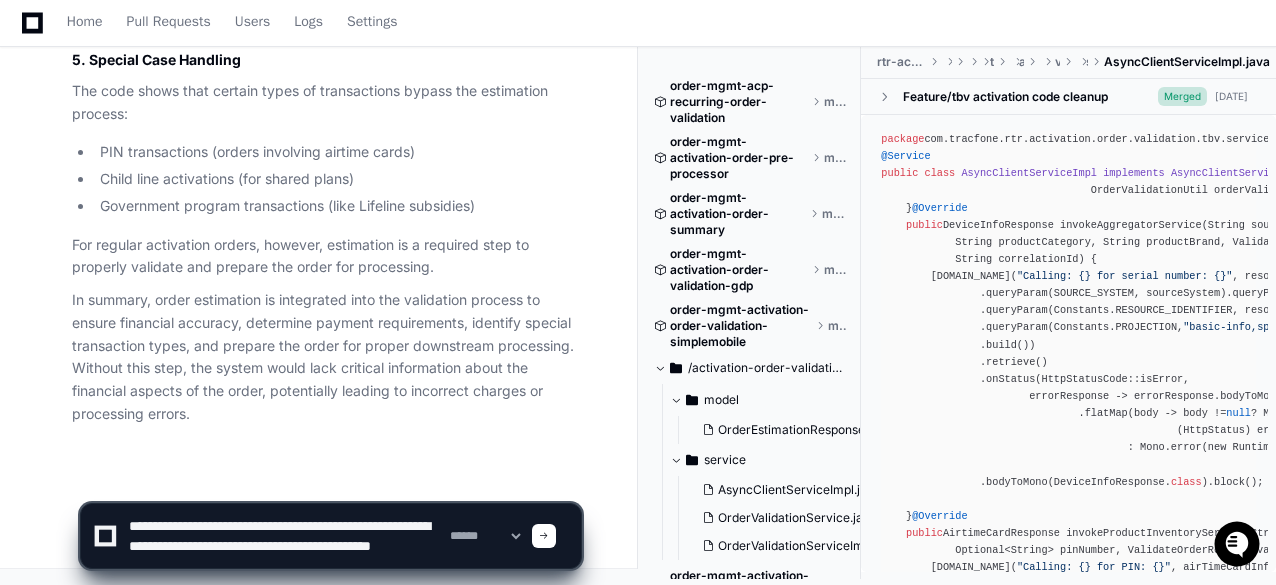 type on "**********" 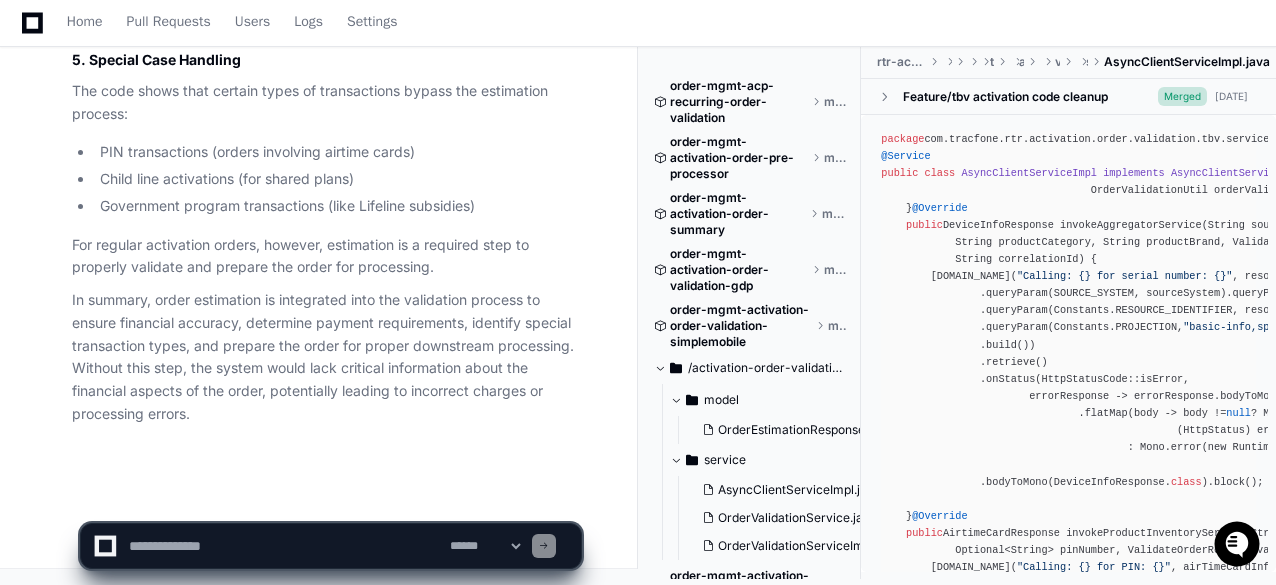 scroll, scrollTop: 0, scrollLeft: 0, axis: both 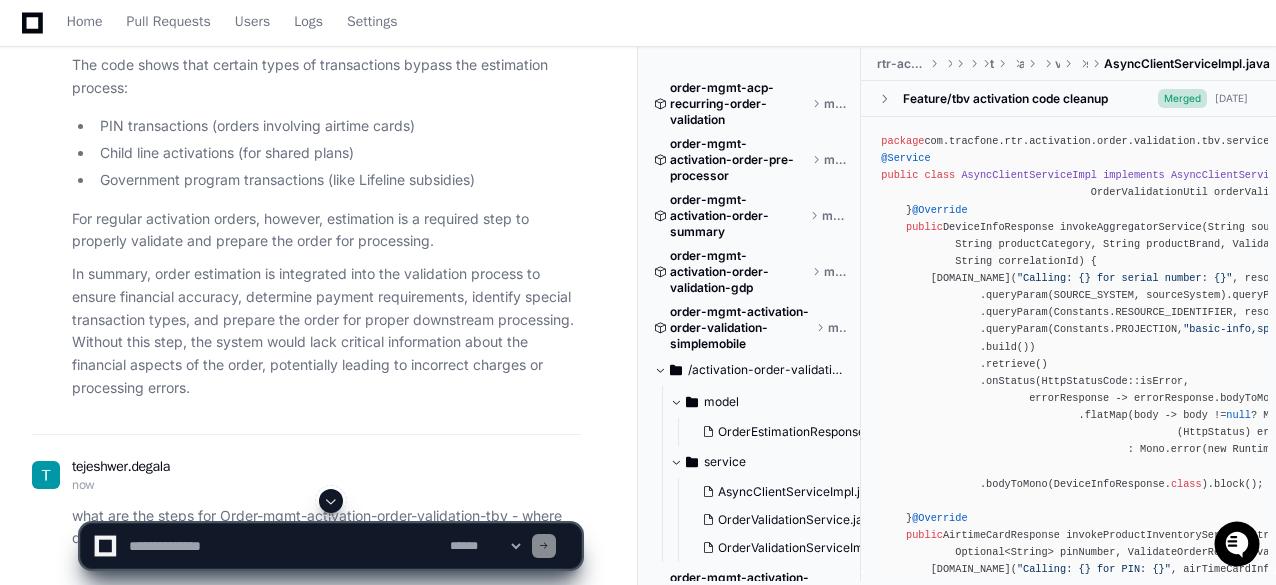 type 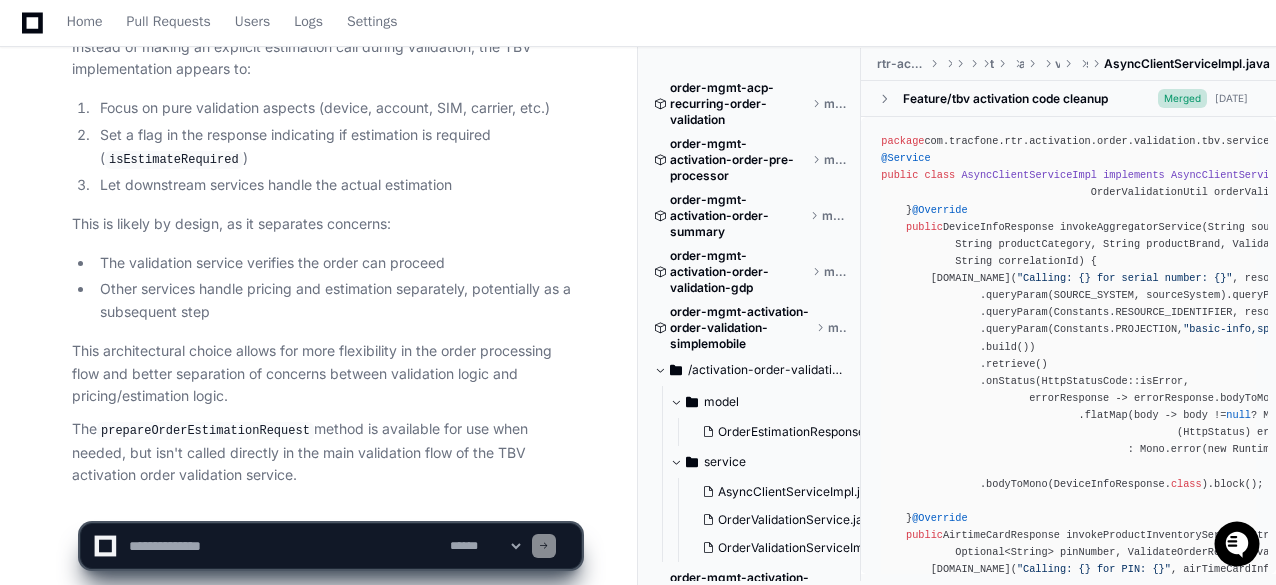 scroll, scrollTop: 7896, scrollLeft: 0, axis: vertical 